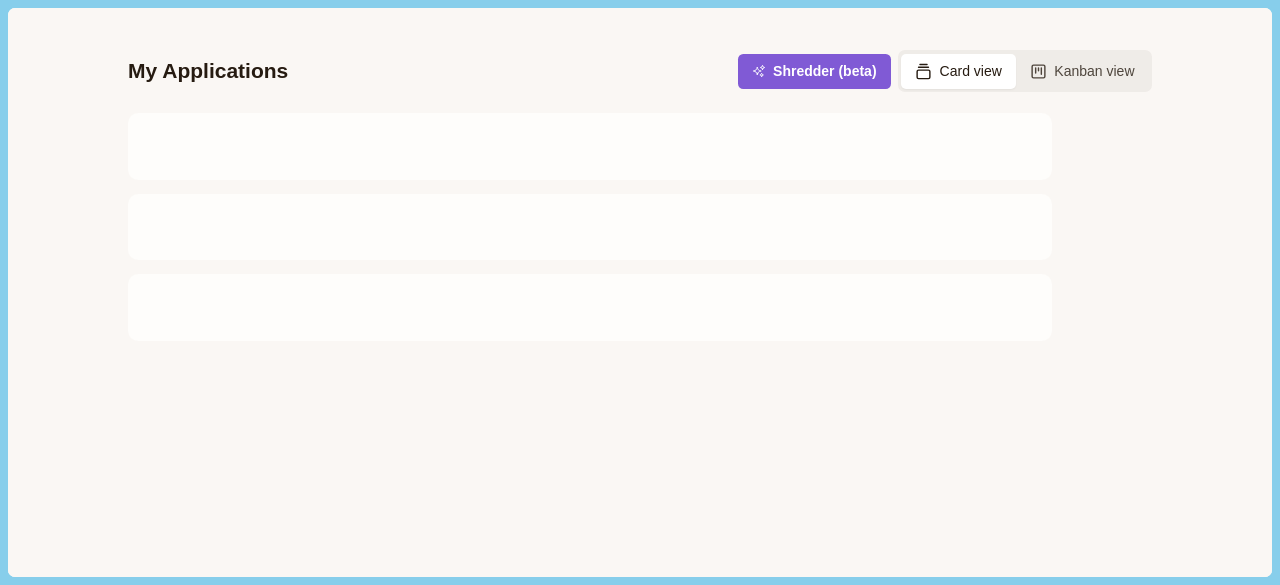 scroll, scrollTop: 0, scrollLeft: 0, axis: both 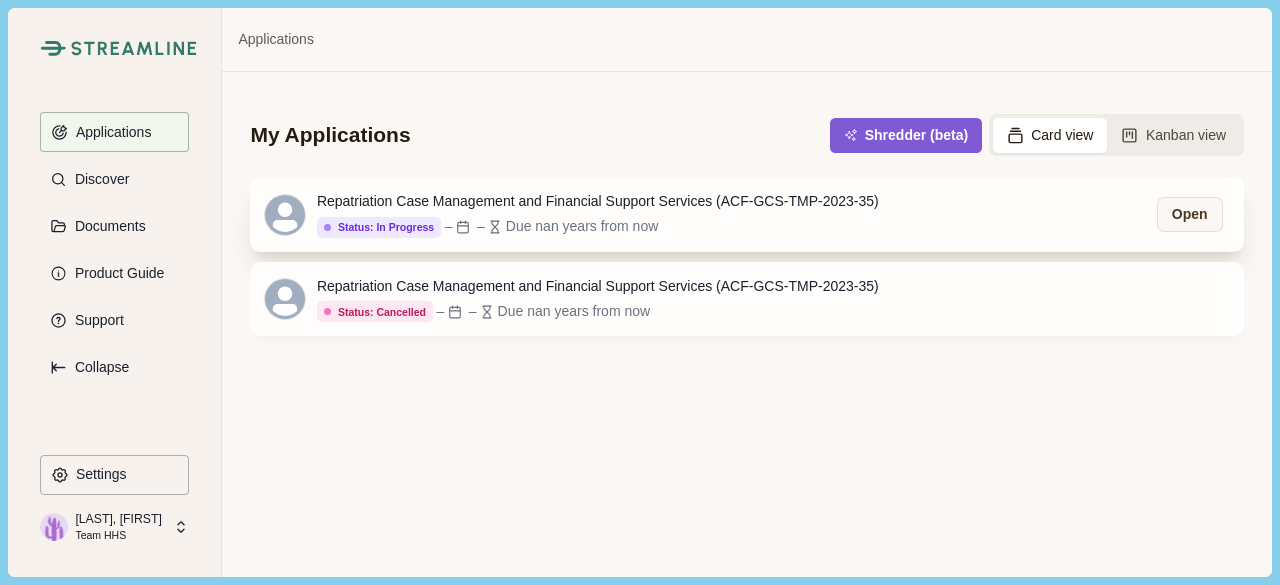 click on "Due nan years from now" at bounding box center (582, 226) 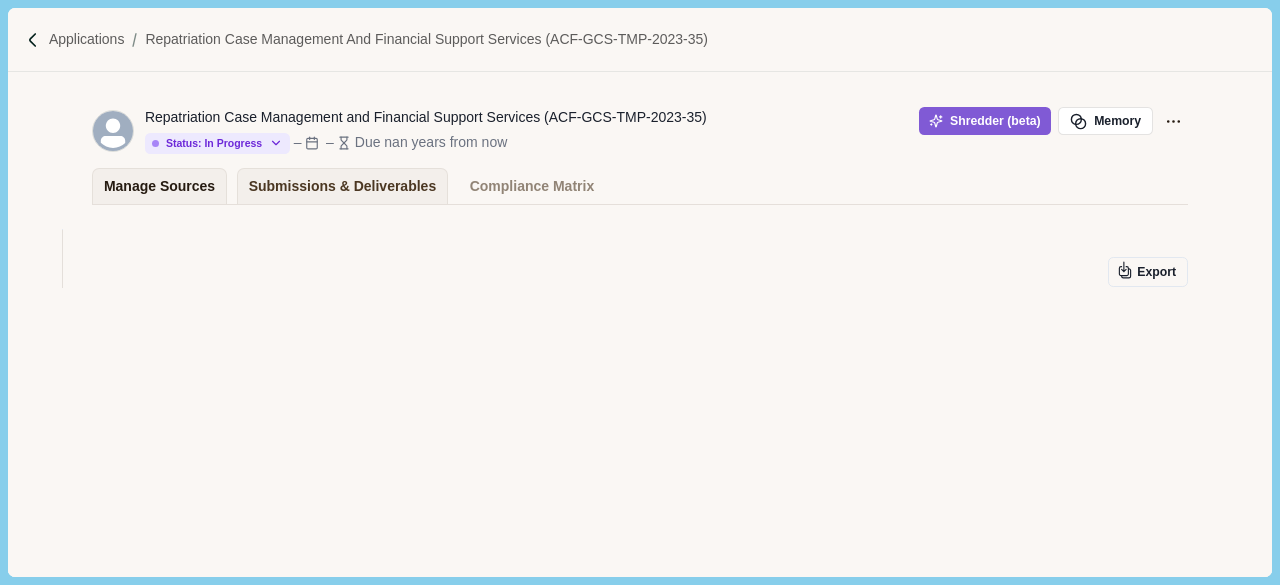 click on "Manage Sources" at bounding box center (159, 186) 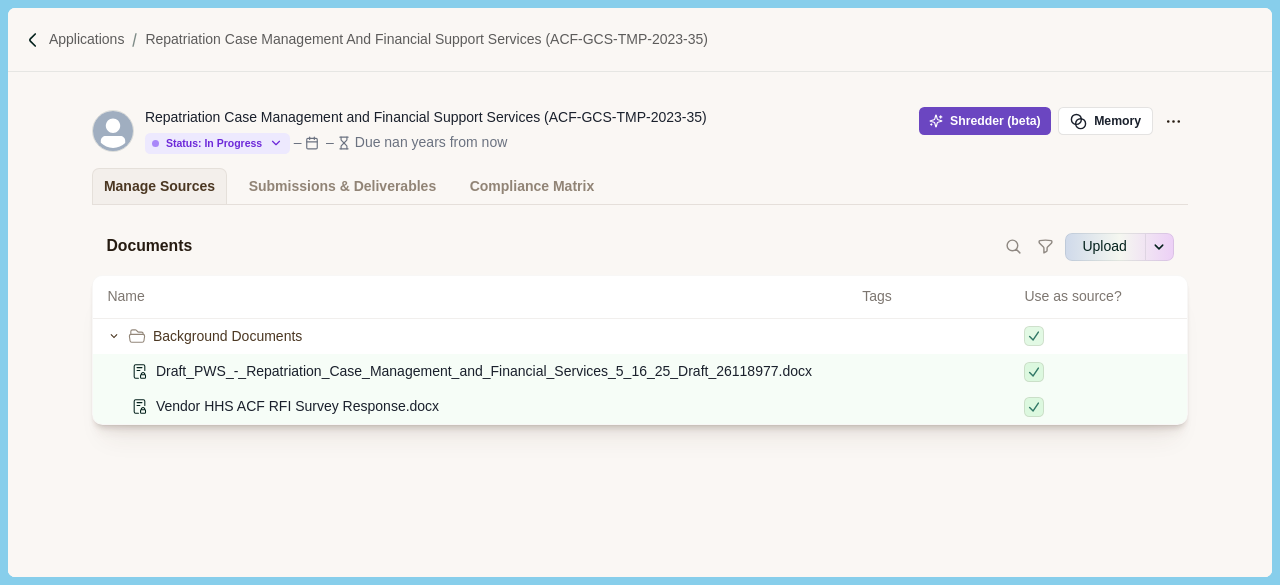 click on "Shredder (beta)" at bounding box center [985, 121] 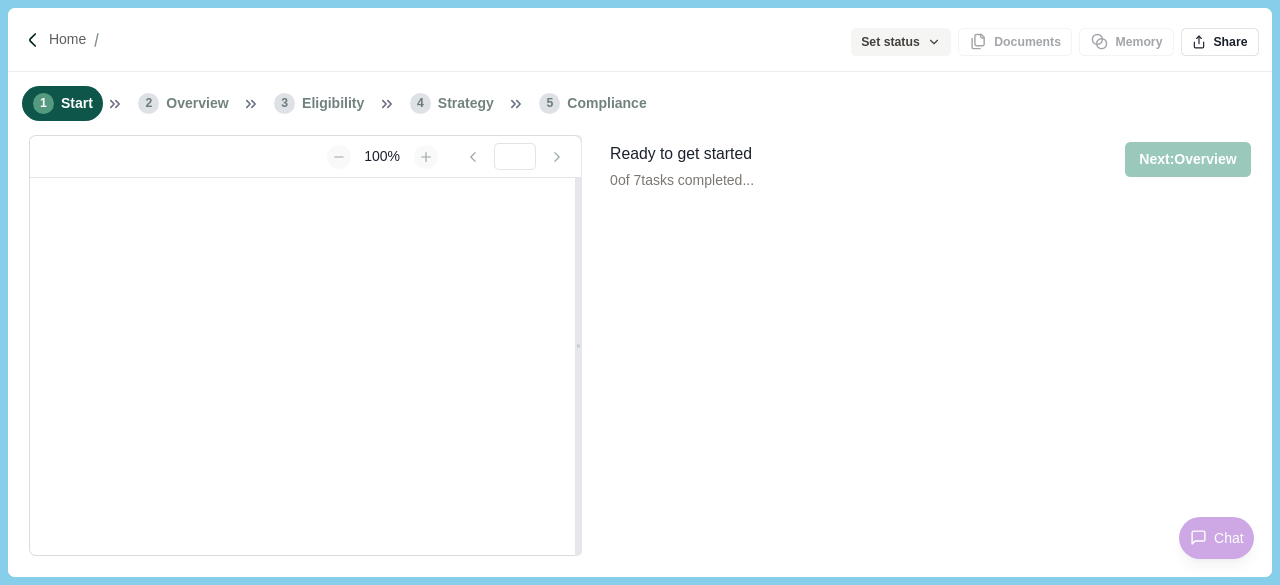 scroll, scrollTop: 0, scrollLeft: 0, axis: both 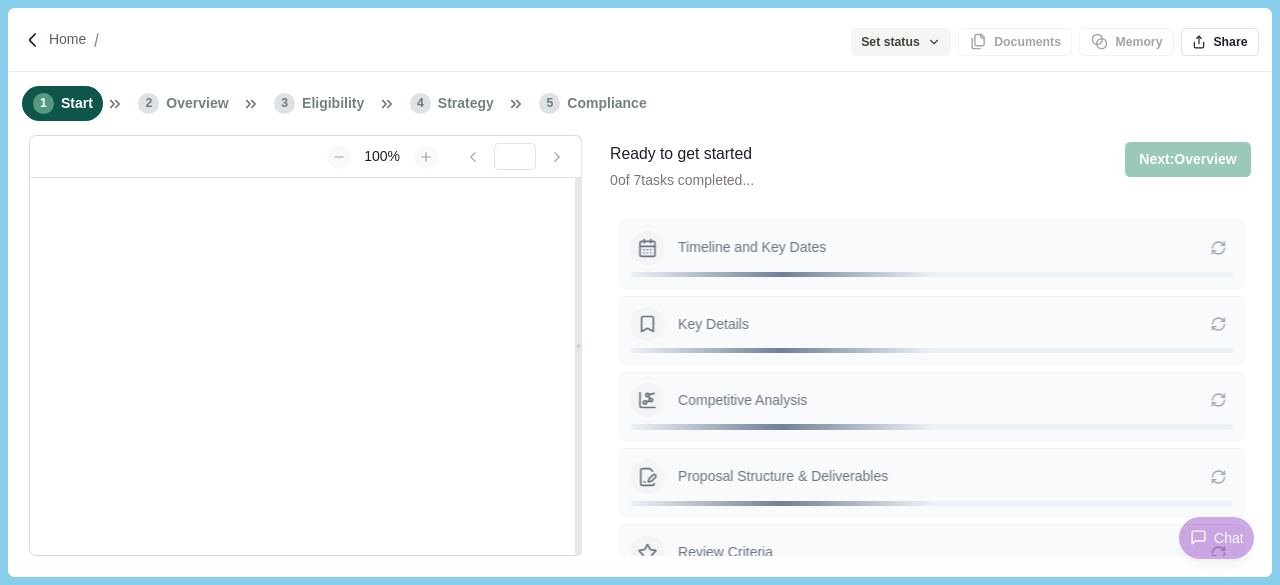 type on "**********" 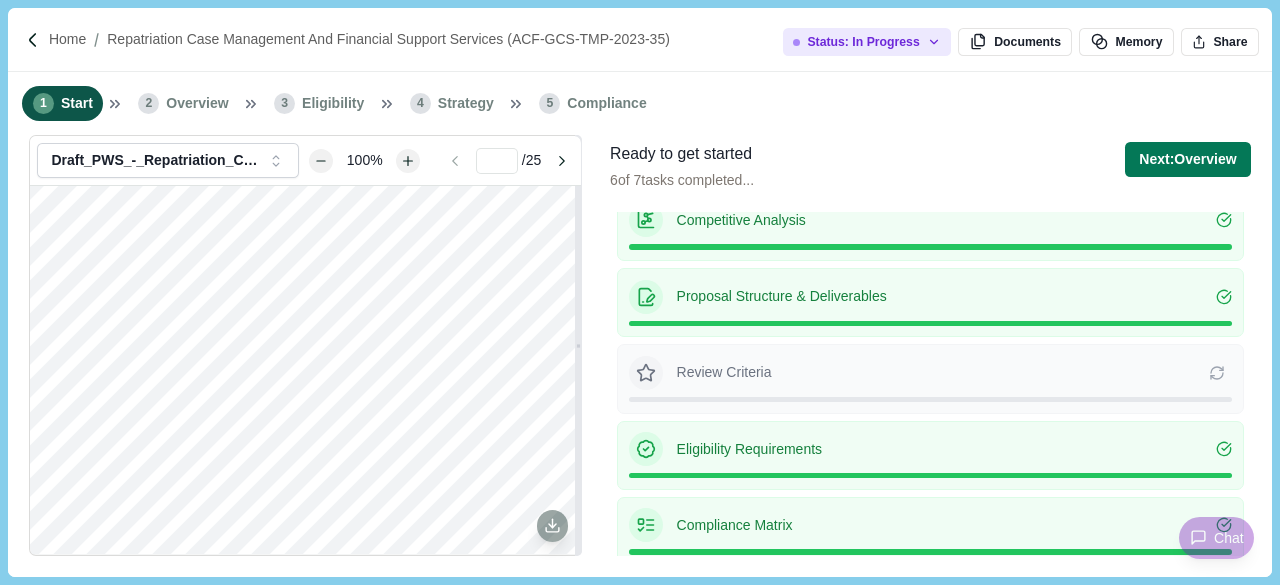 scroll, scrollTop: 185, scrollLeft: 0, axis: vertical 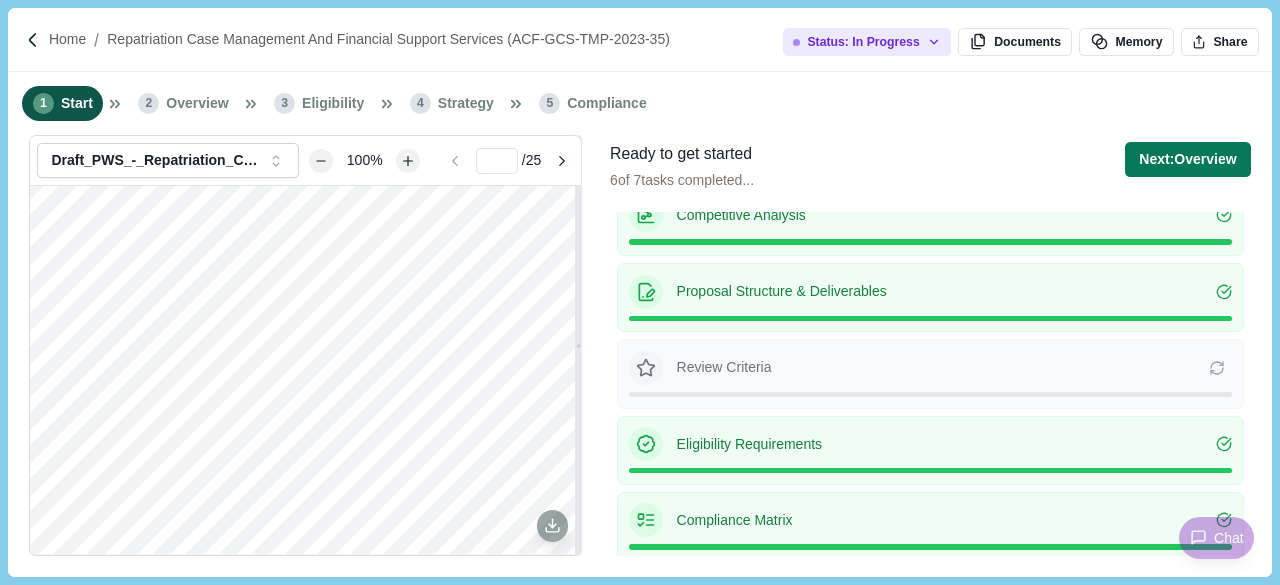 click on "Strategy" at bounding box center [466, 103] 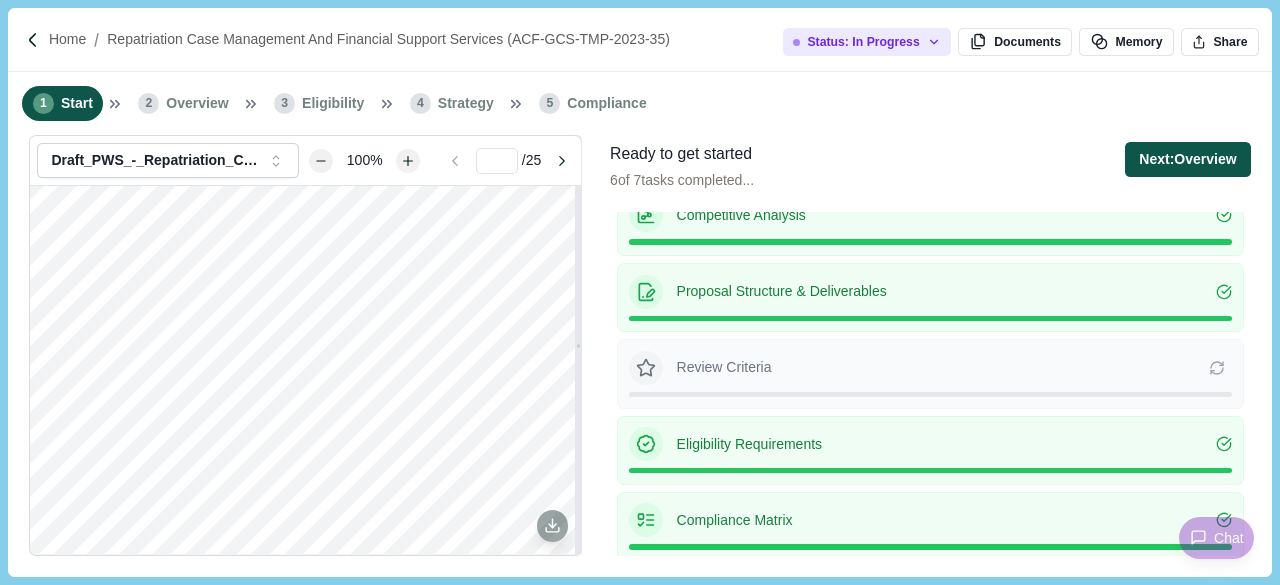 click on "Next:  Overview" at bounding box center (1187, 159) 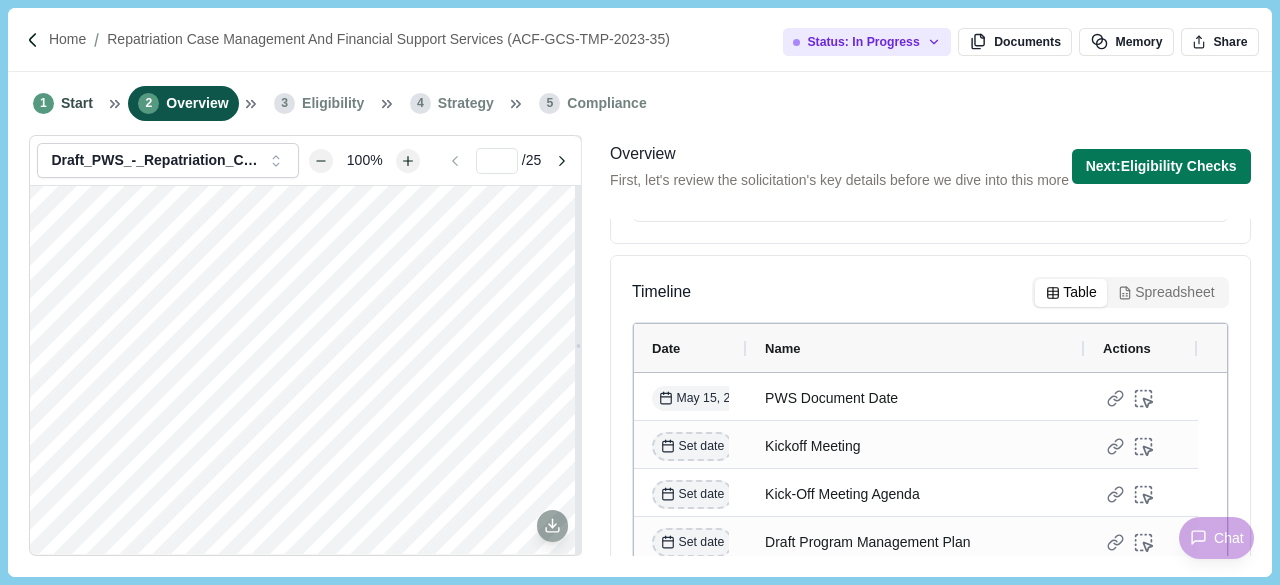 scroll, scrollTop: 414, scrollLeft: 0, axis: vertical 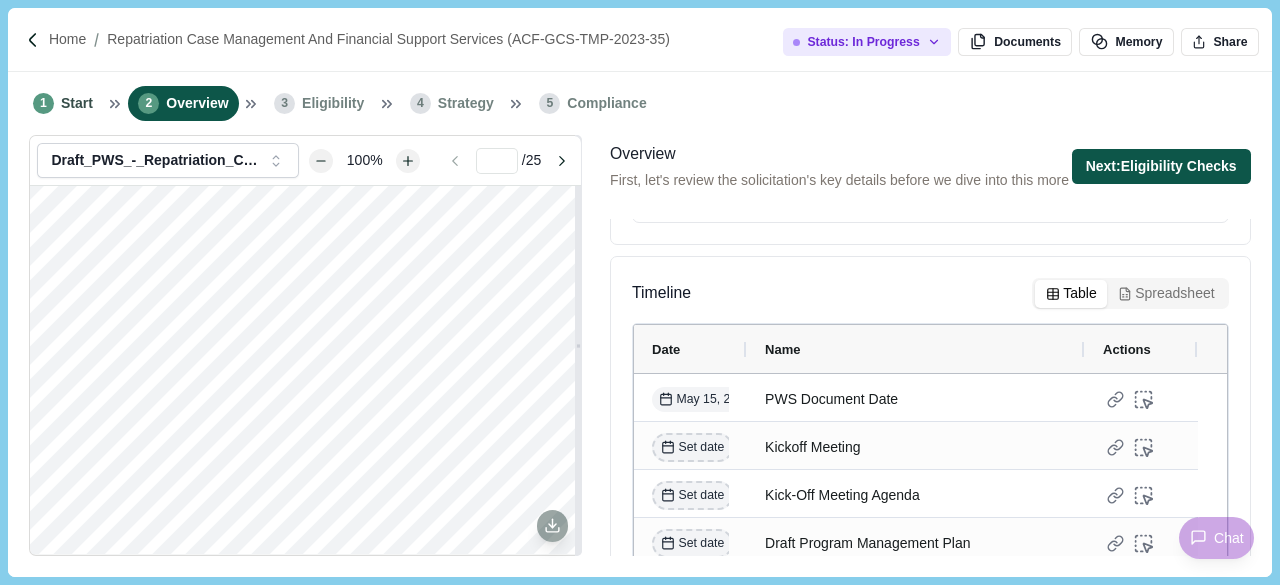 click on "Next:  Eligibility Checks" at bounding box center (1161, 166) 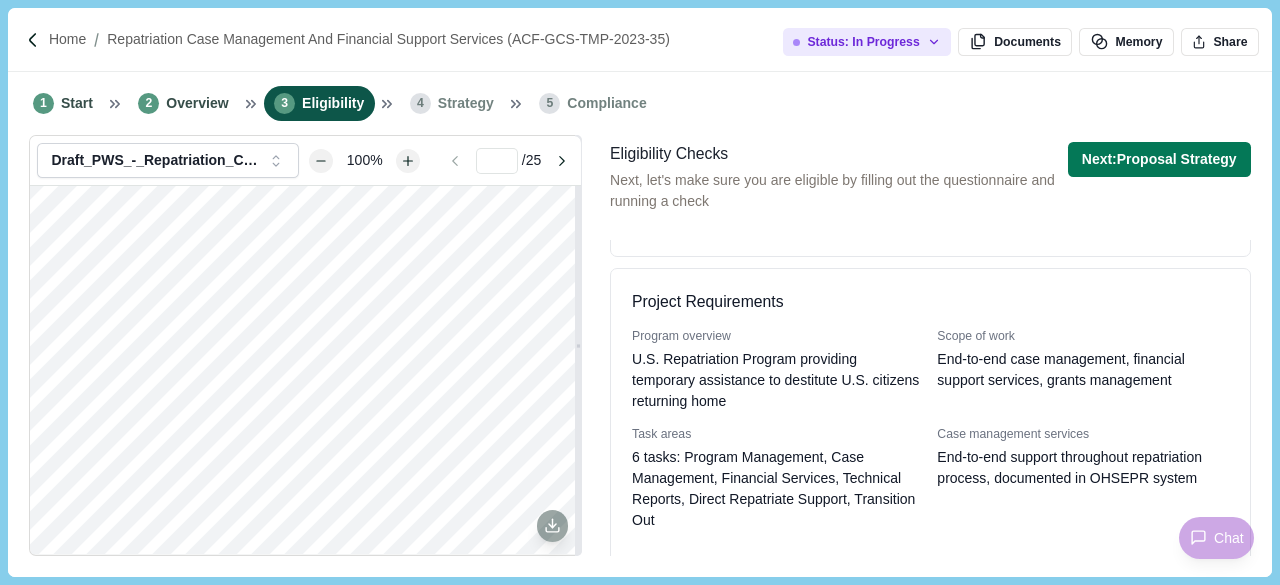 scroll, scrollTop: 600, scrollLeft: 0, axis: vertical 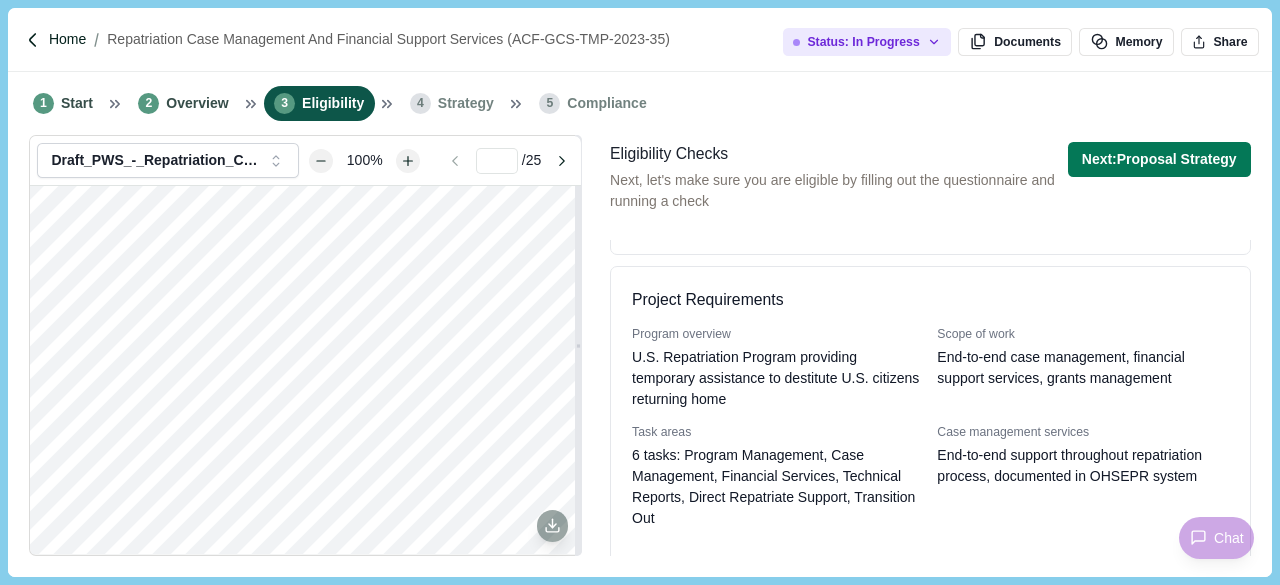 click on "Home" at bounding box center (67, 39) 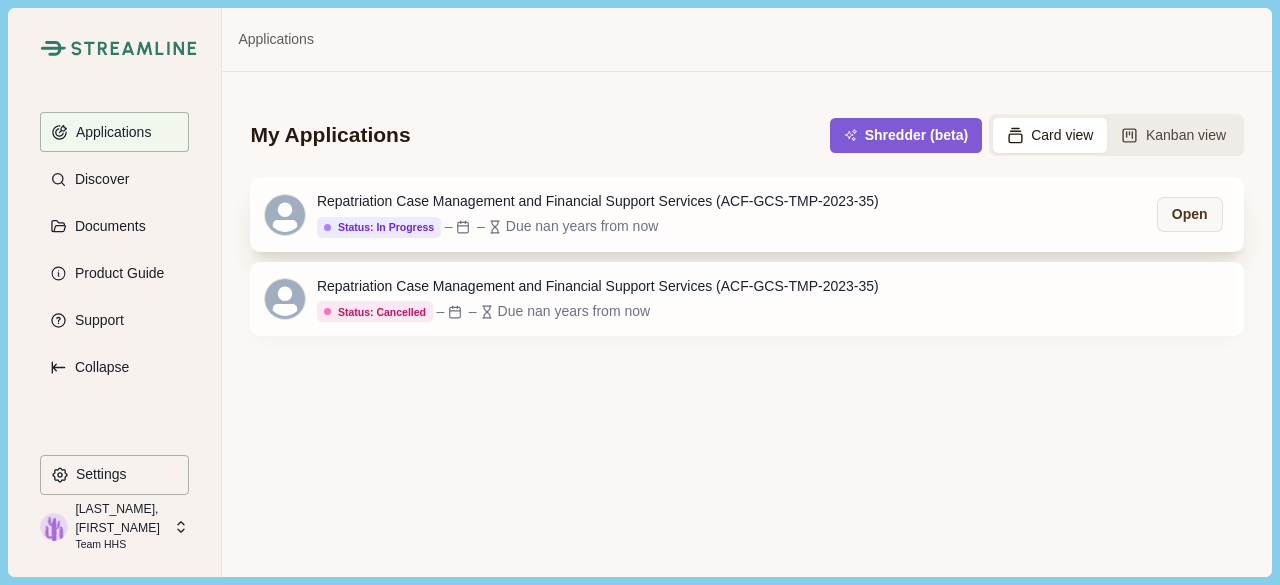 click on "Repatriation Case Management and Financial Support Services (ACF-GCS-TMP-2023-35)" at bounding box center (598, 201) 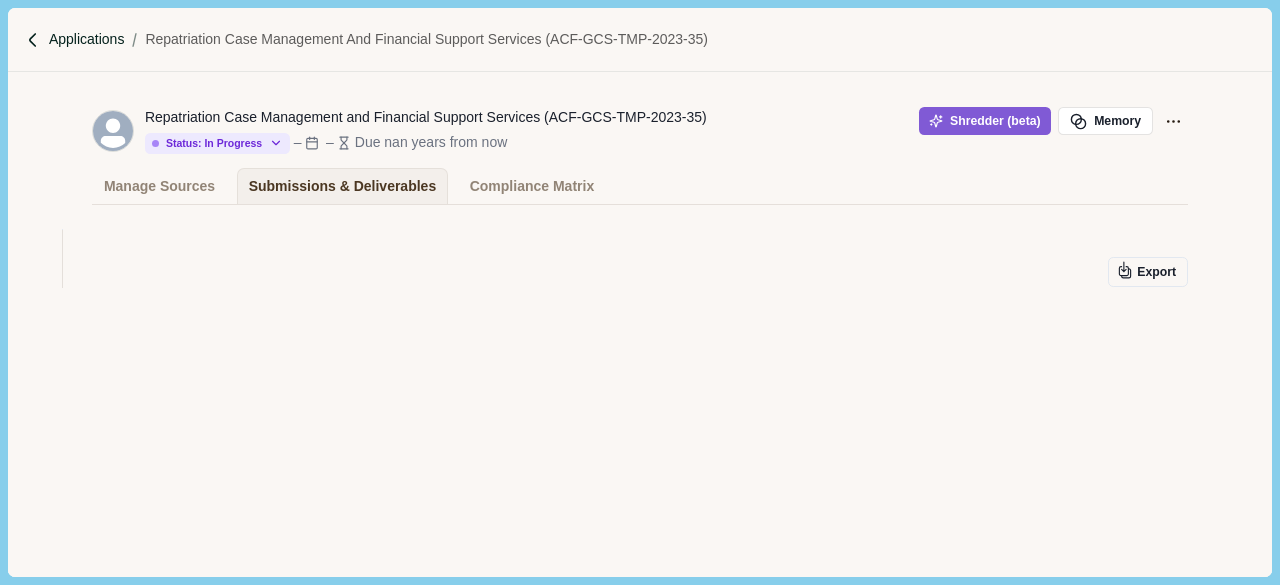 click on "Applications" at bounding box center (87, 39) 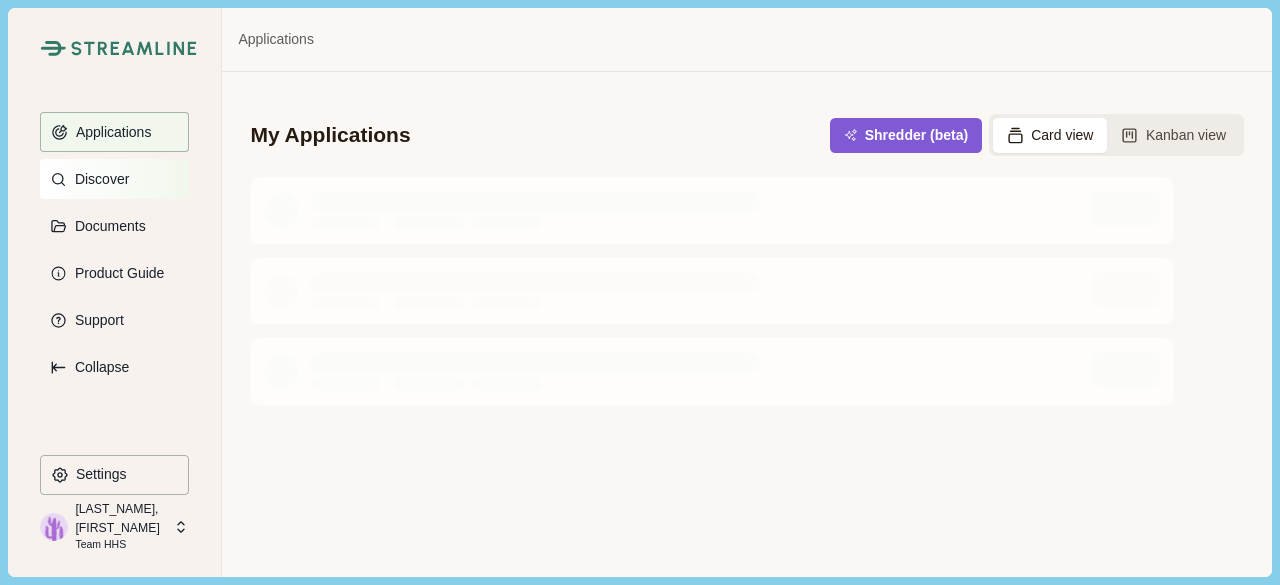 click on "Discover" at bounding box center [98, 179] 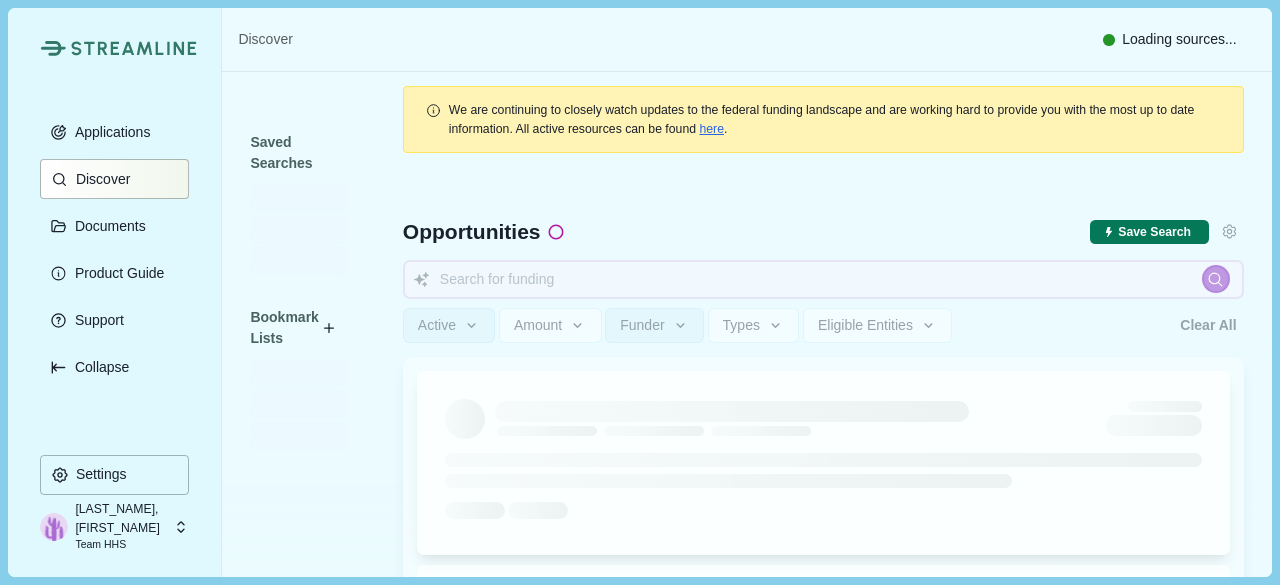 type 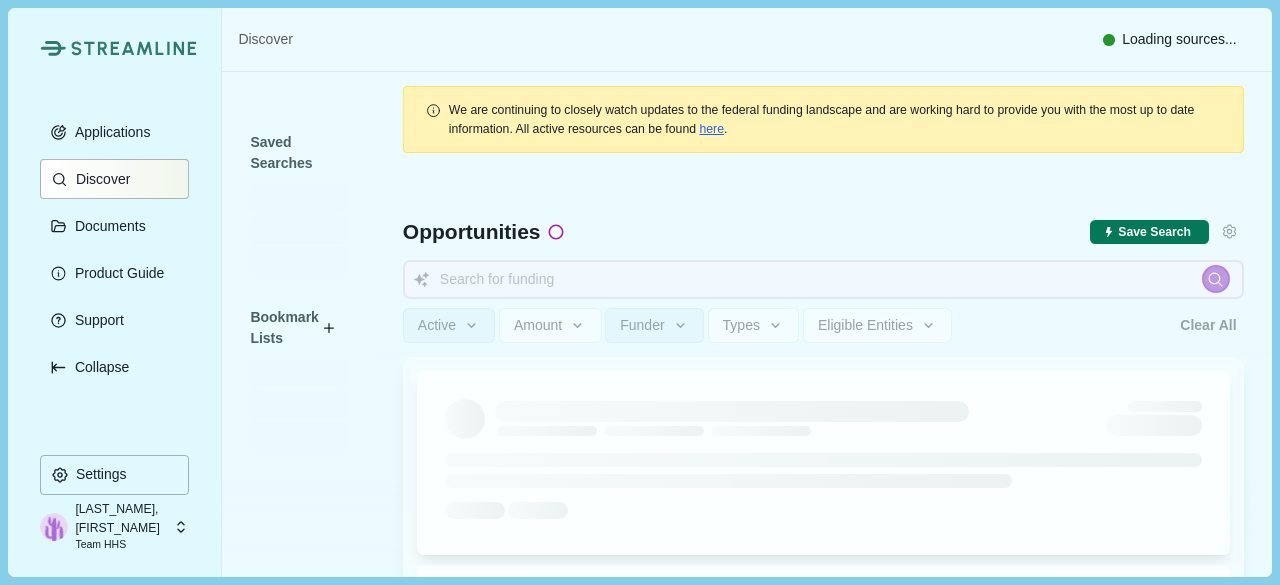 type 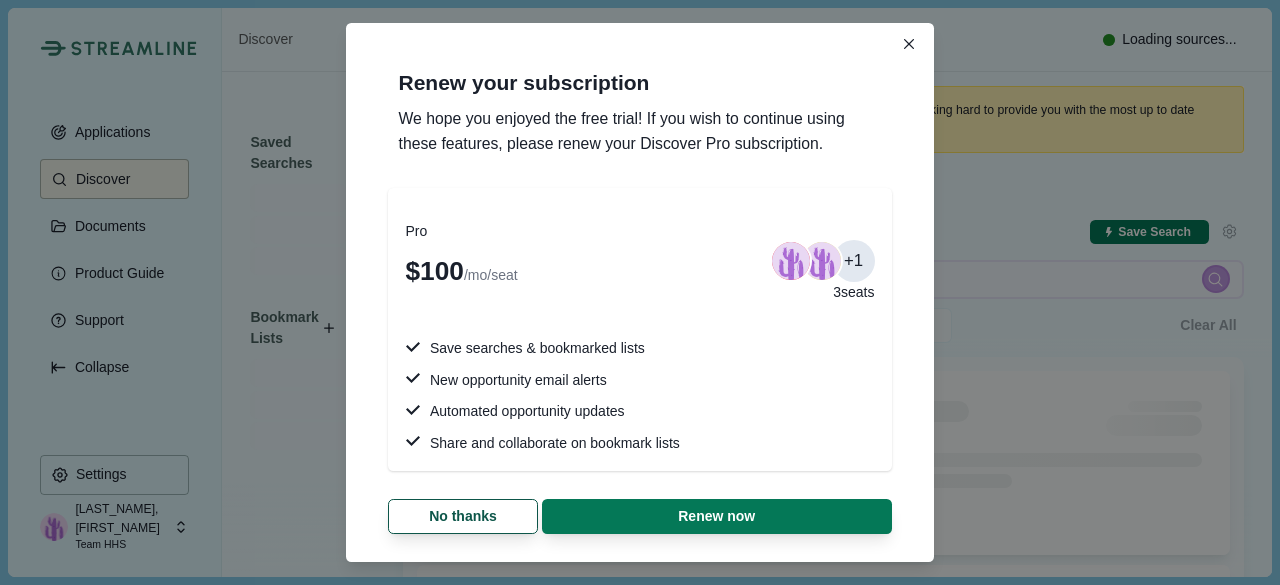 type 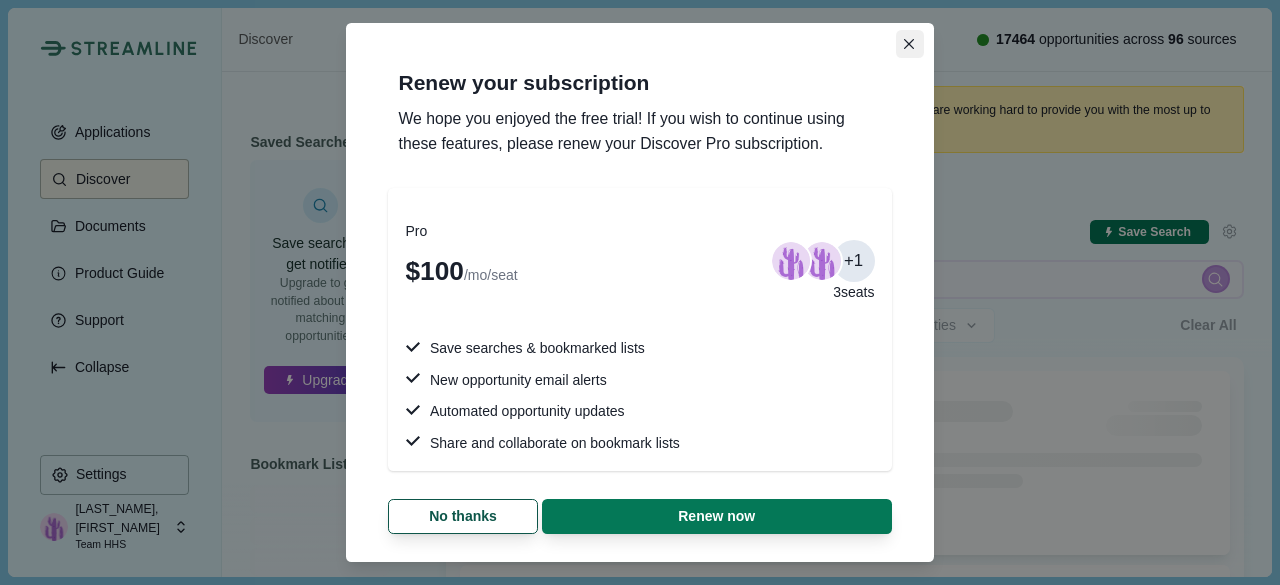 type 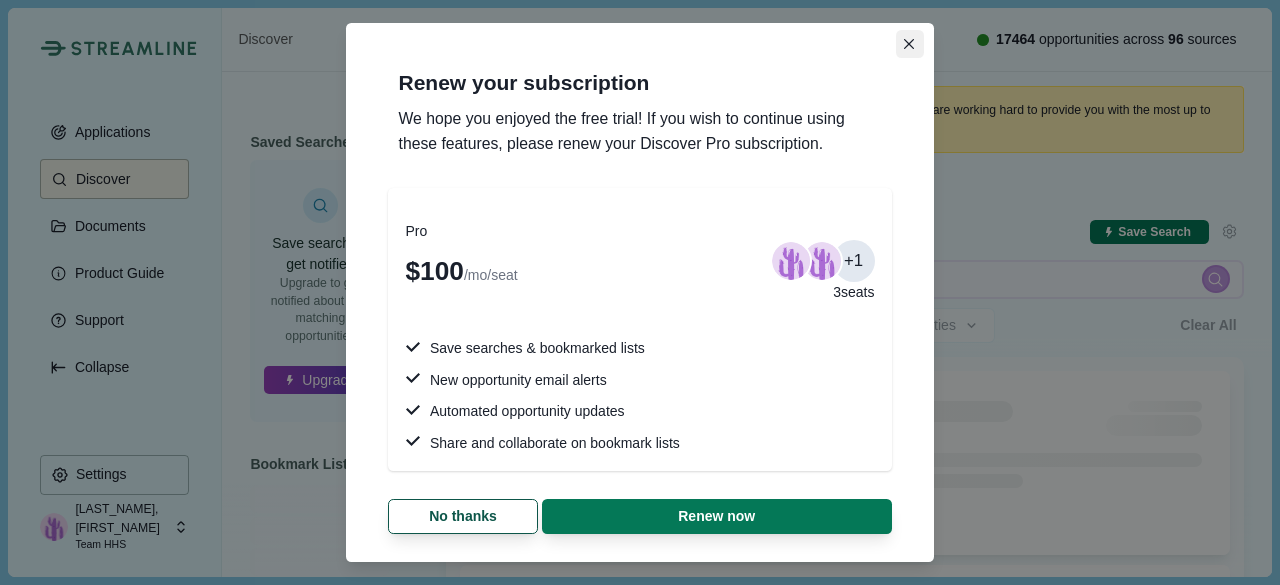 type 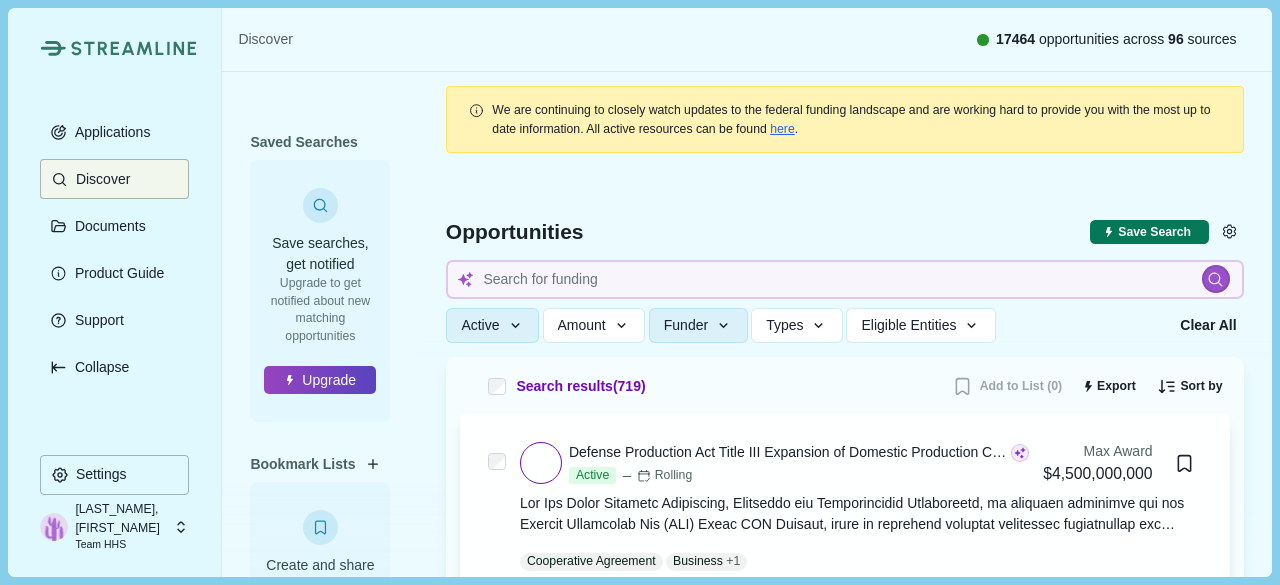 type 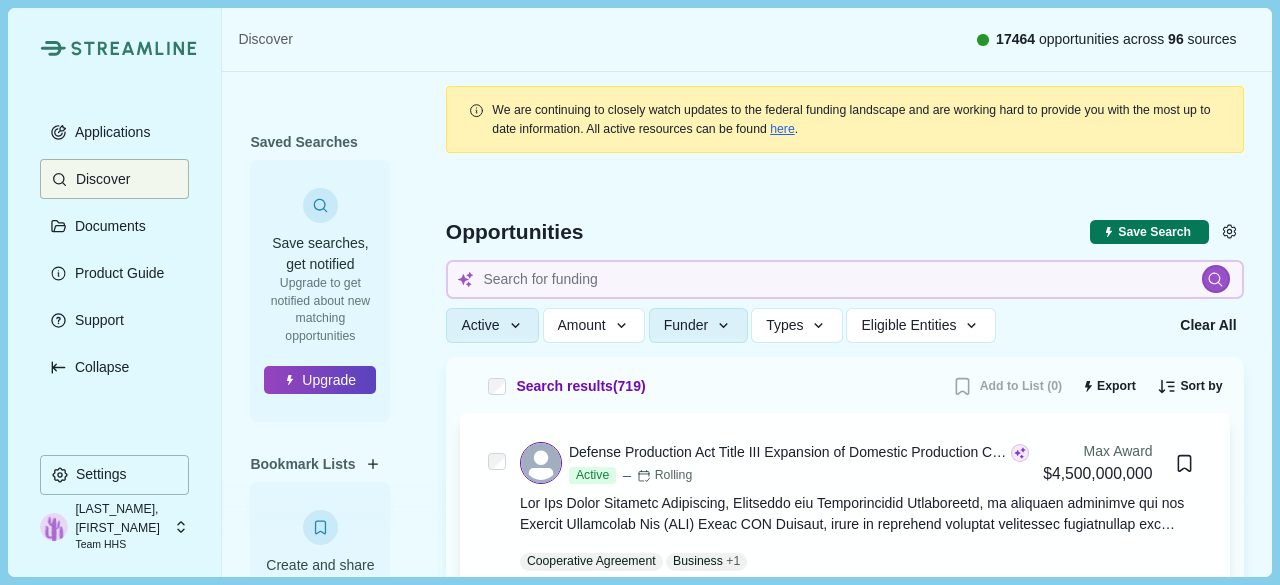 type 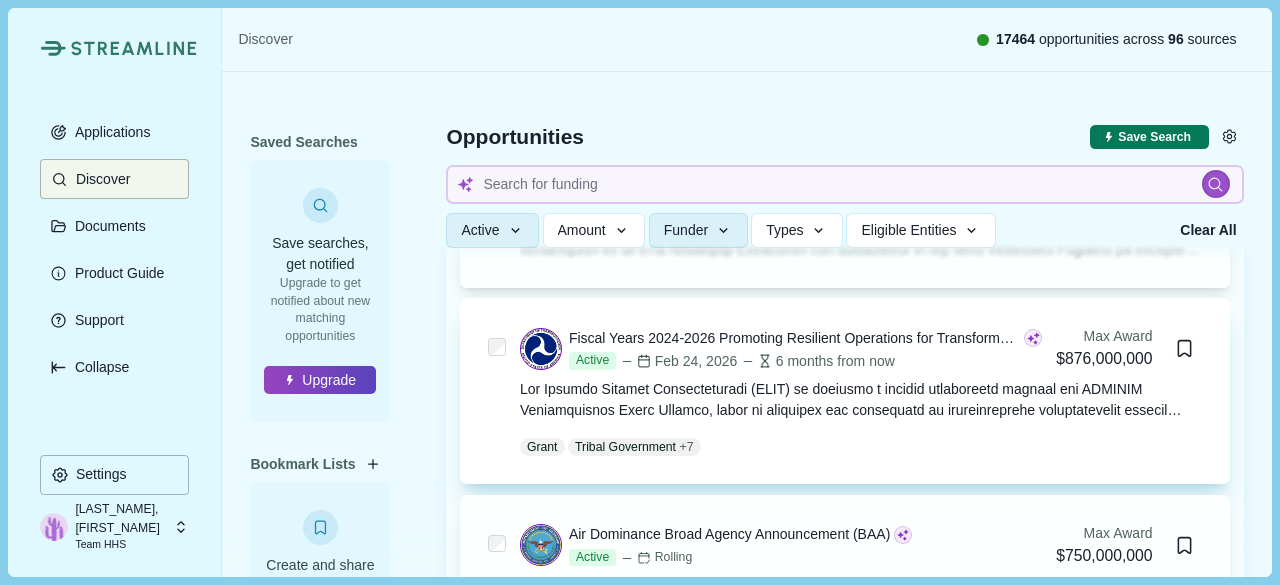 scroll, scrollTop: 0, scrollLeft: 0, axis: both 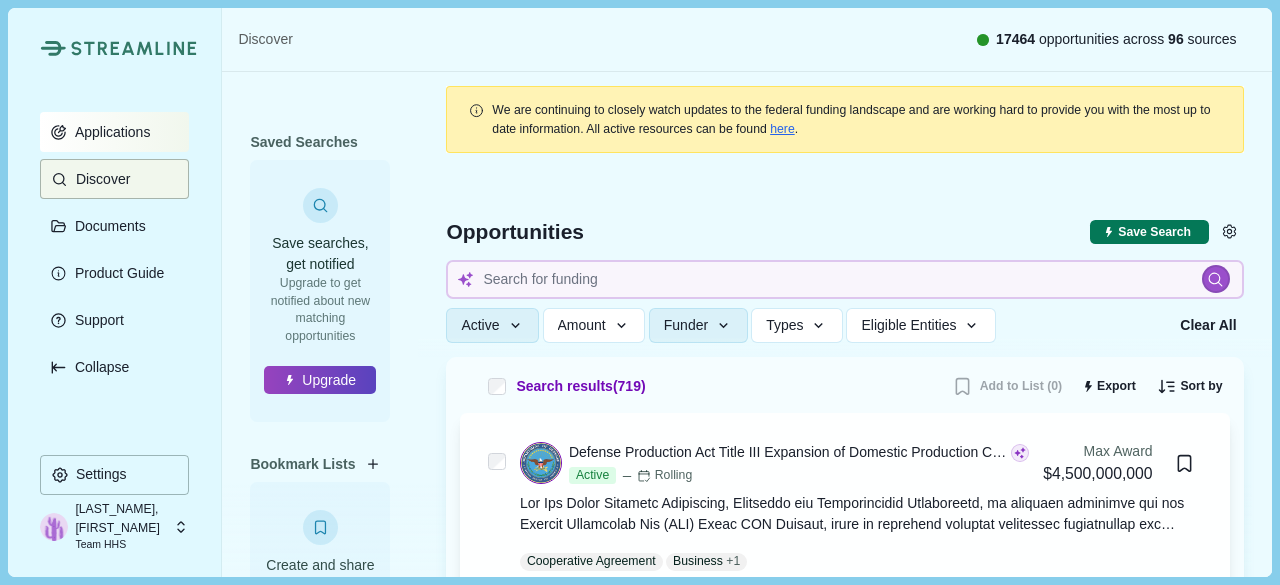 click on "Applications" at bounding box center [109, 132] 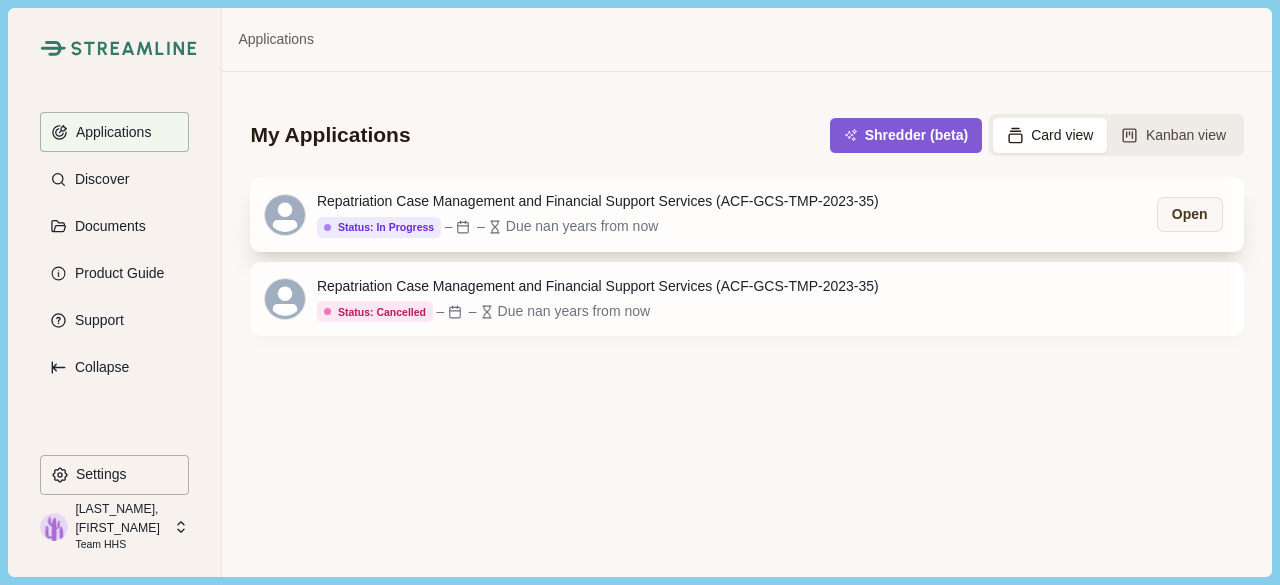 click on "Repatriation Case Management and Financial Support Services (ACF-GCS-TMP-2023-35)" at bounding box center (598, 201) 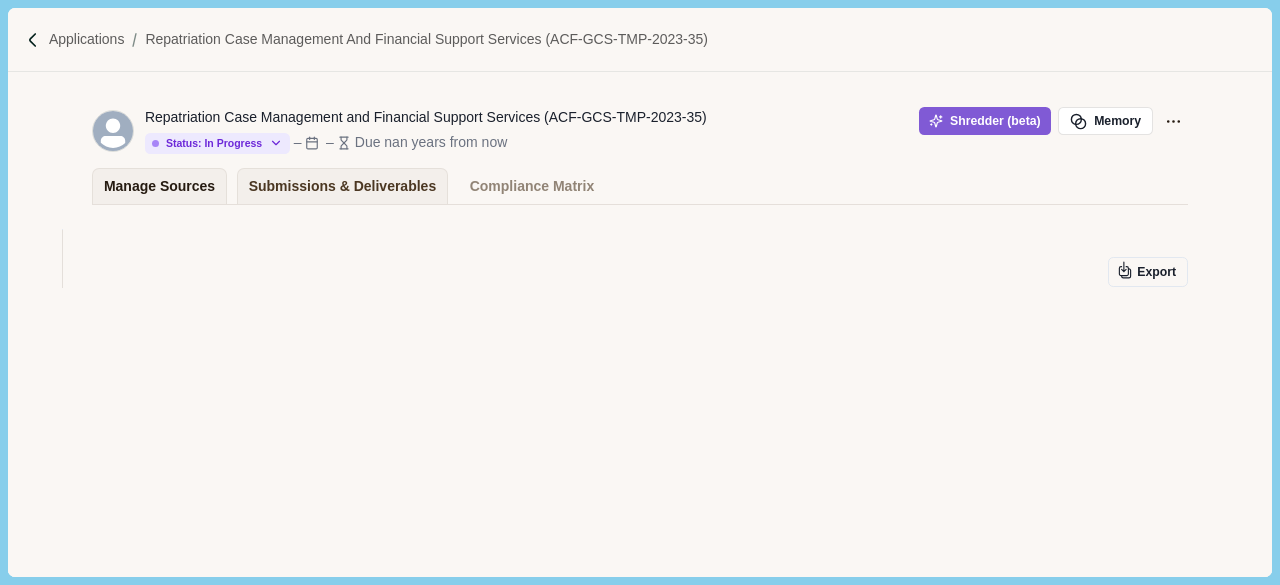 click on "Manage Sources" at bounding box center (159, 186) 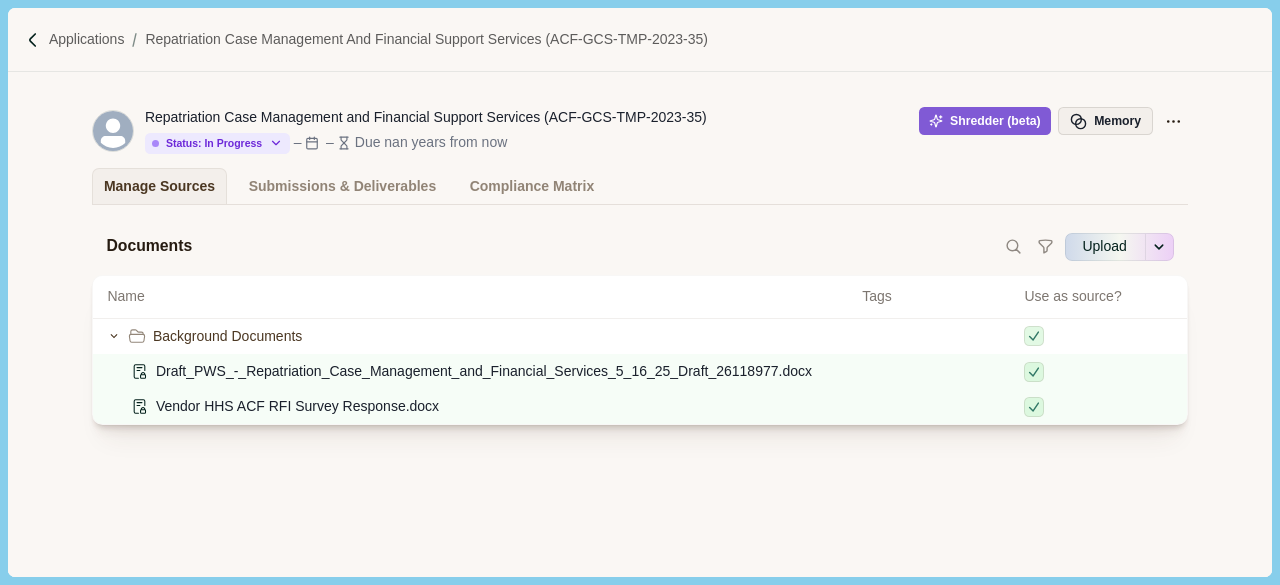 click at bounding box center (1082, 122) 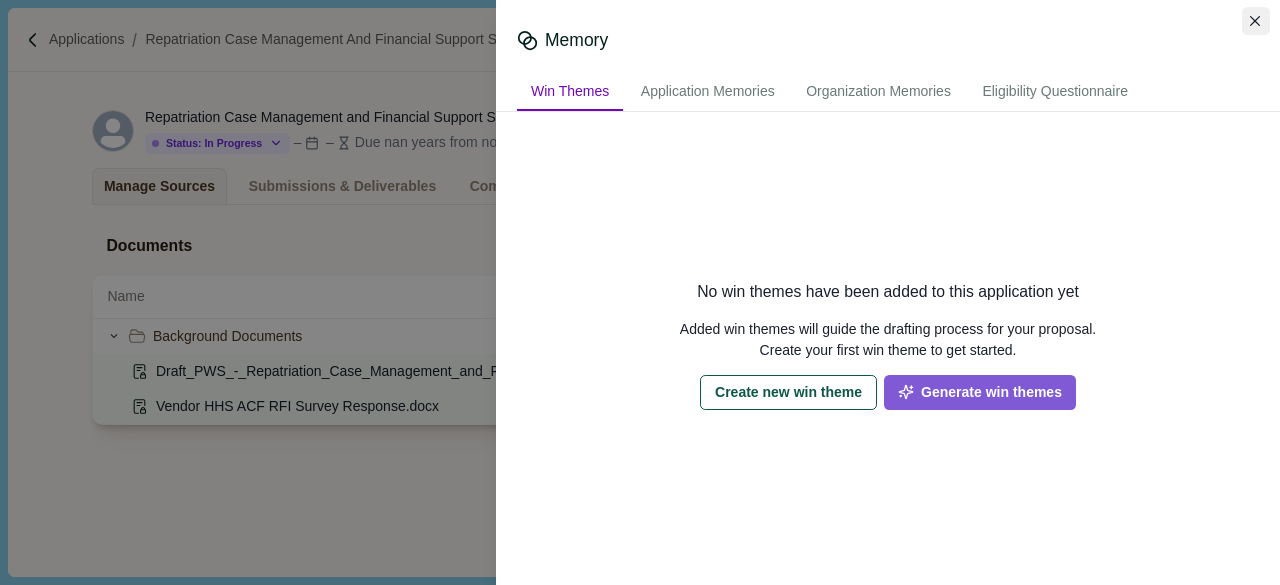 click 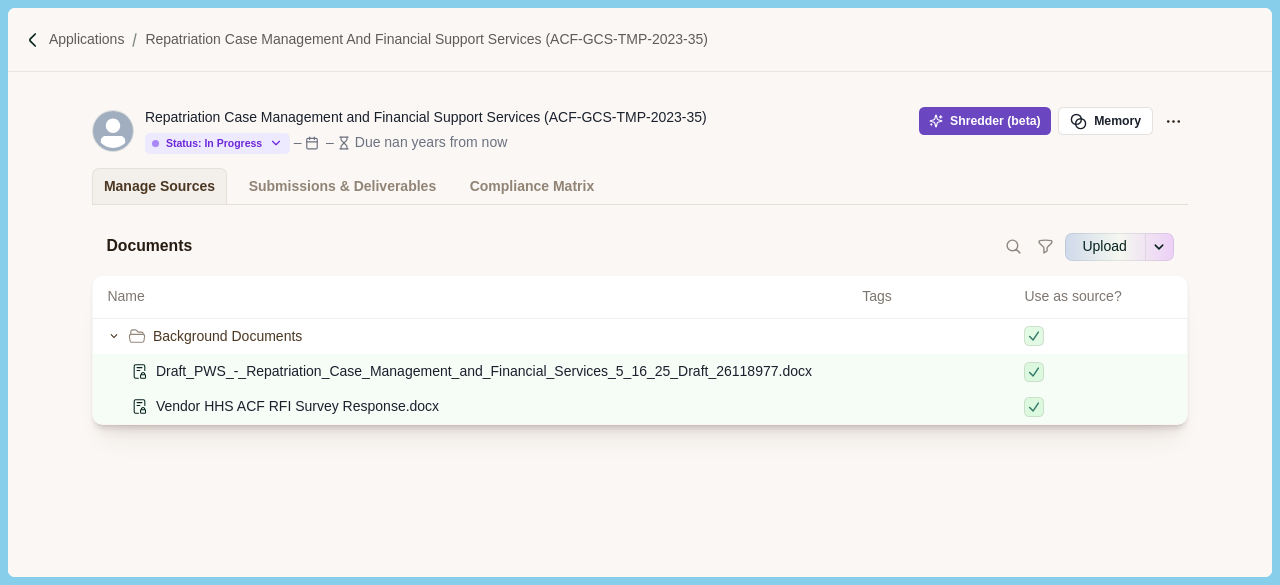 click on "Shredder (beta)" at bounding box center [985, 121] 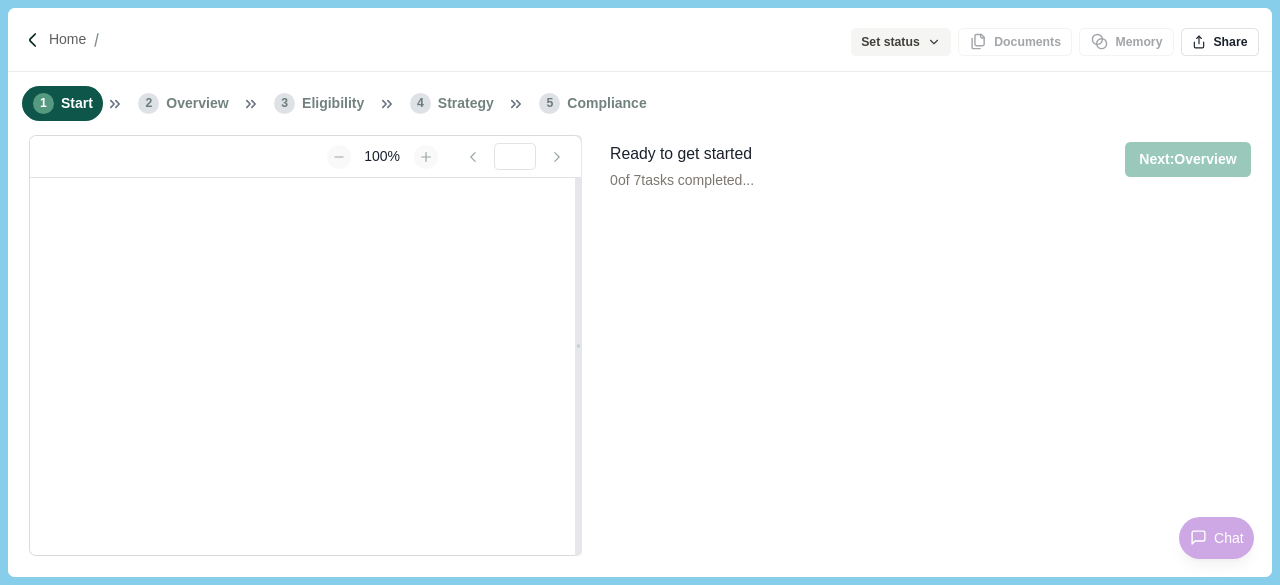 scroll, scrollTop: 0, scrollLeft: 0, axis: both 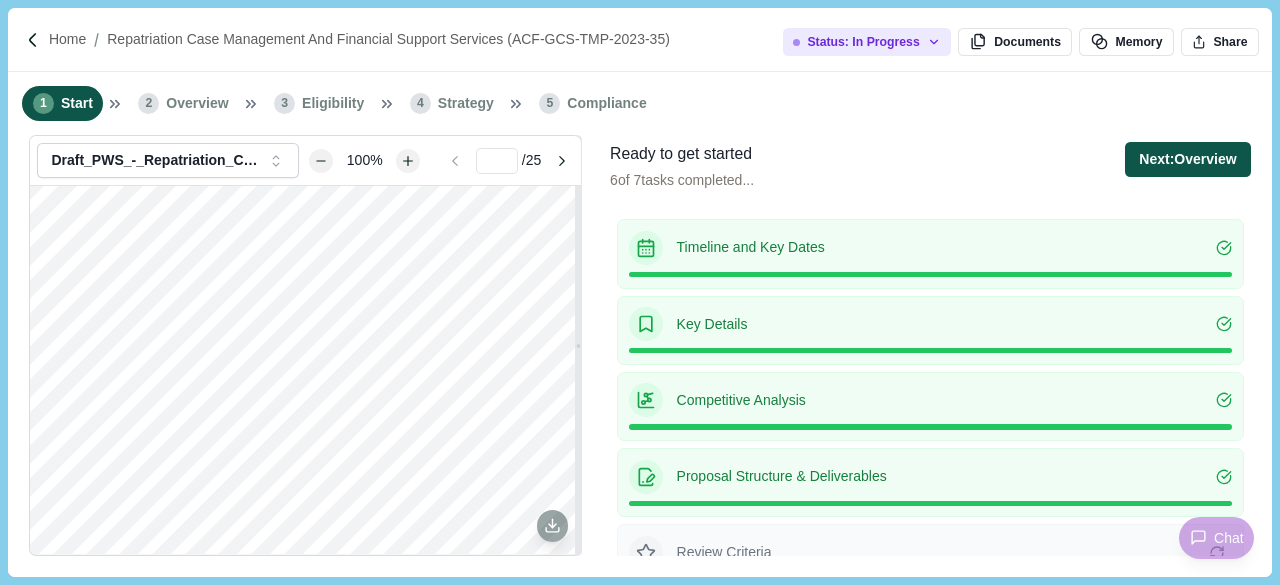 click on "Next:  Overview" at bounding box center (1187, 159) 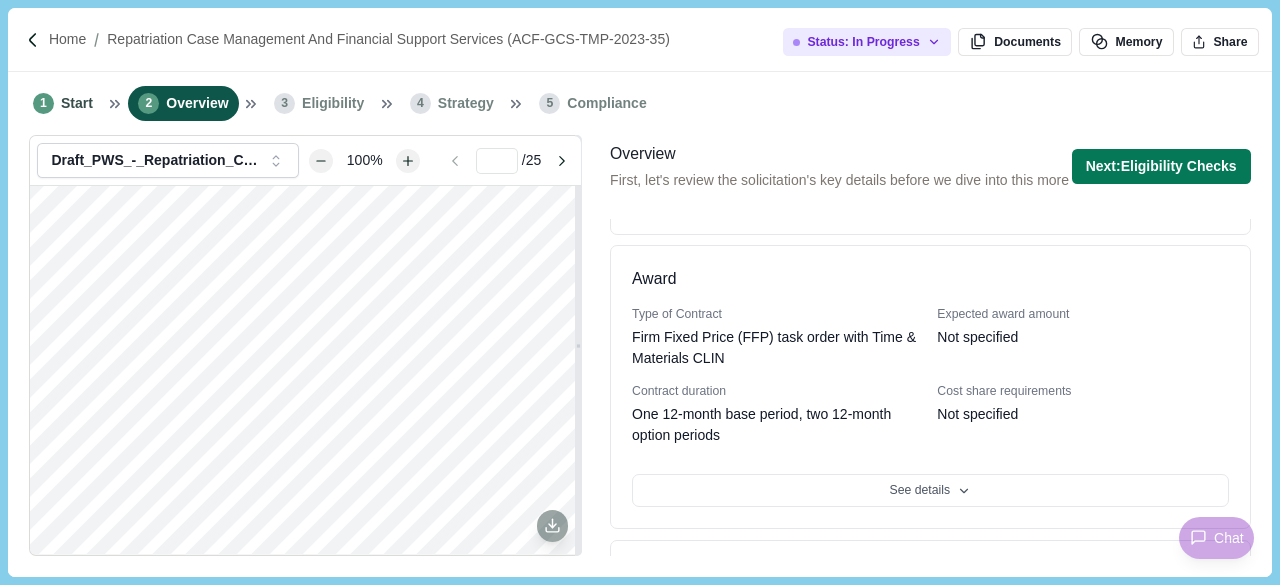 scroll, scrollTop: 129, scrollLeft: 0, axis: vertical 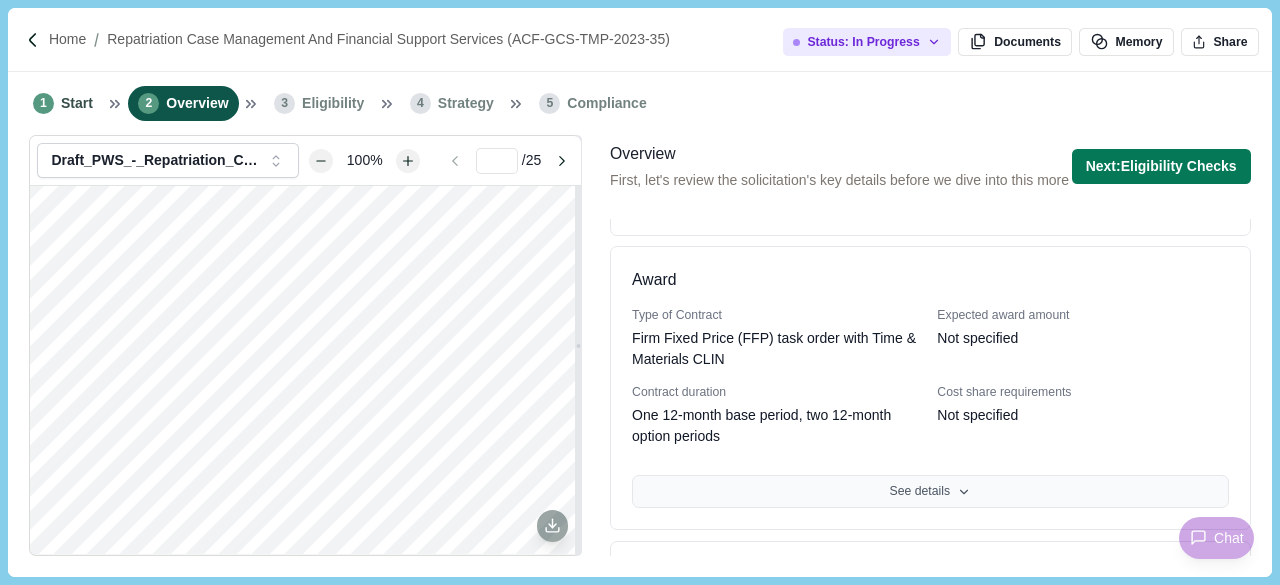 click on "See details" at bounding box center (930, 492) 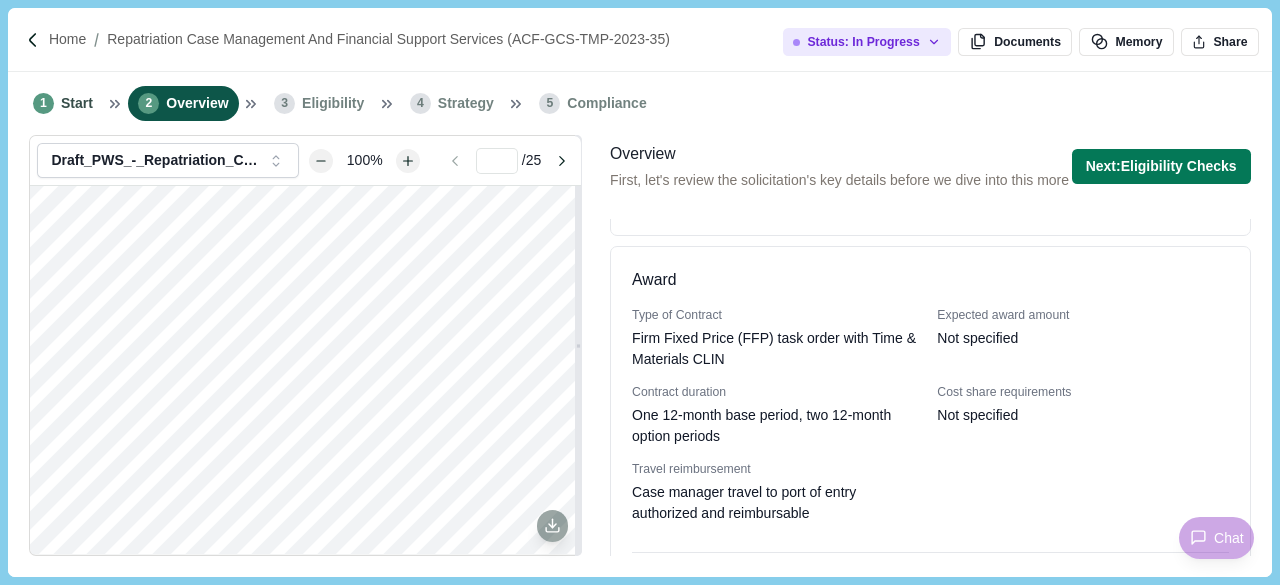 scroll, scrollTop: 216, scrollLeft: 0, axis: vertical 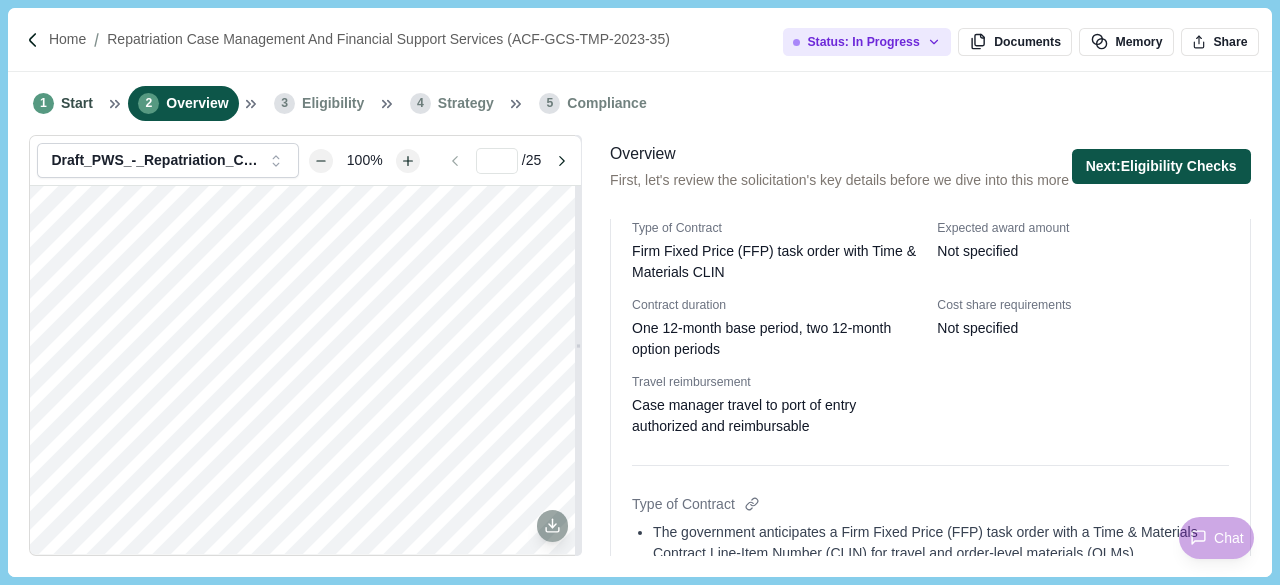 click on "Next:  Eligibility Checks" at bounding box center (1161, 166) 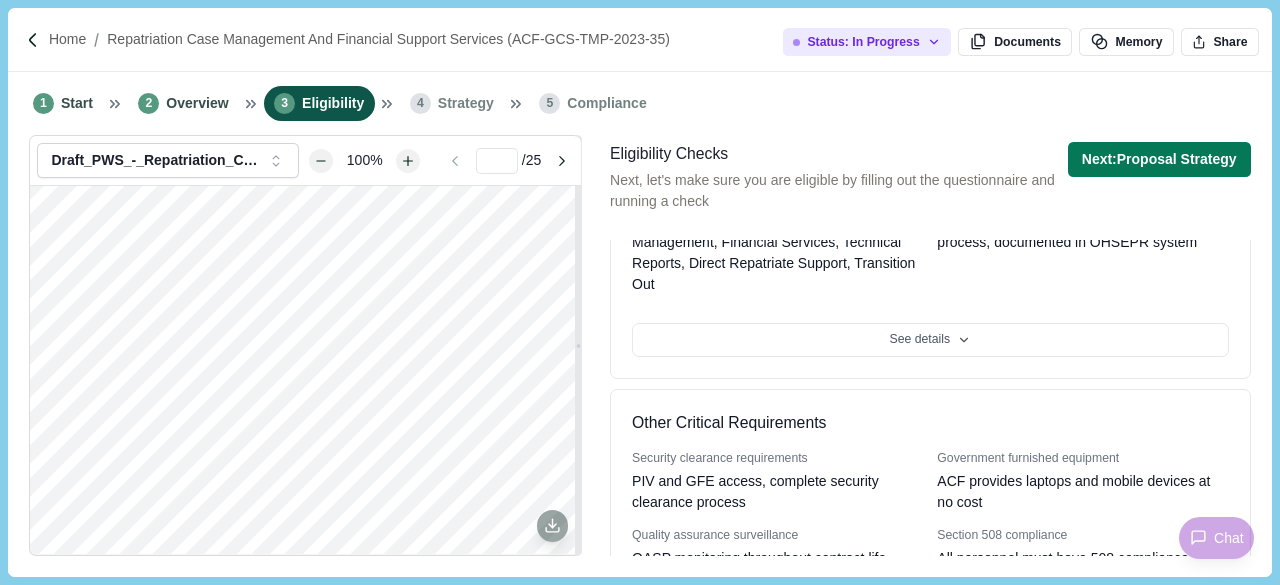 scroll, scrollTop: 946, scrollLeft: 0, axis: vertical 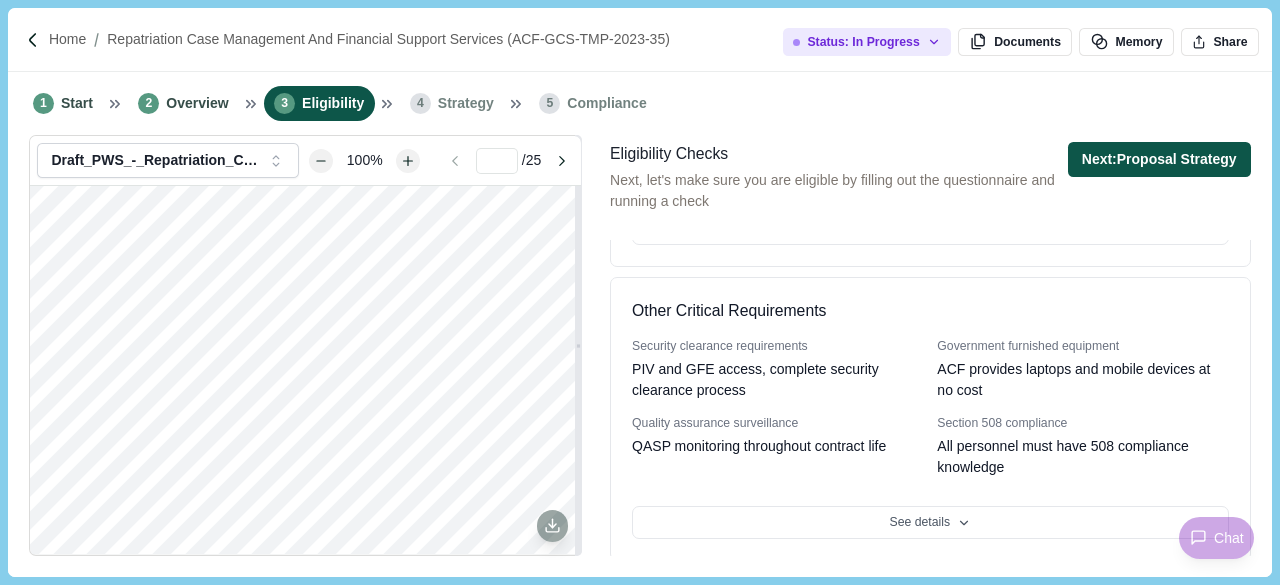 click on "Next:  Proposal Strategy" at bounding box center [1159, 159] 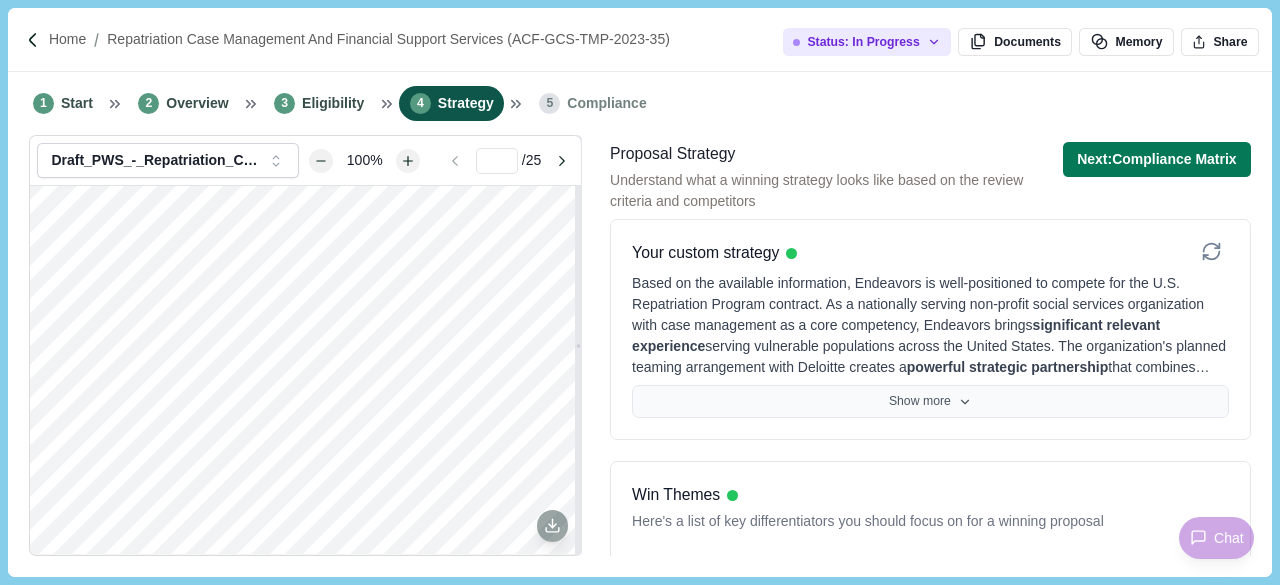 click on "Show more" at bounding box center (930, 402) 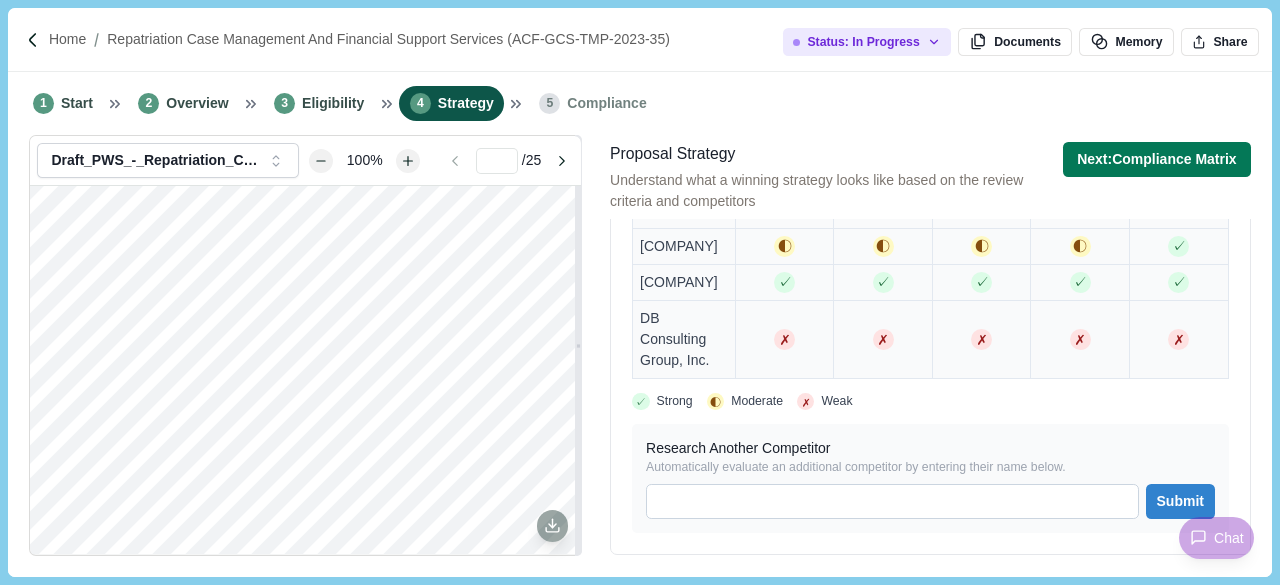 scroll, scrollTop: 2660, scrollLeft: 0, axis: vertical 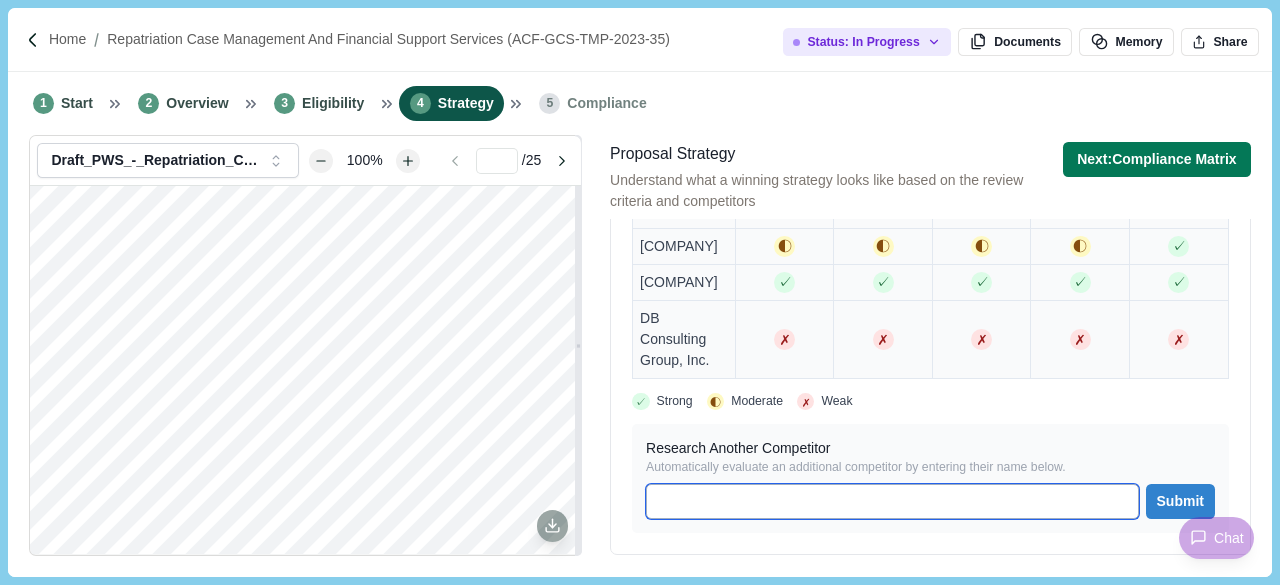 click at bounding box center (892, 501) 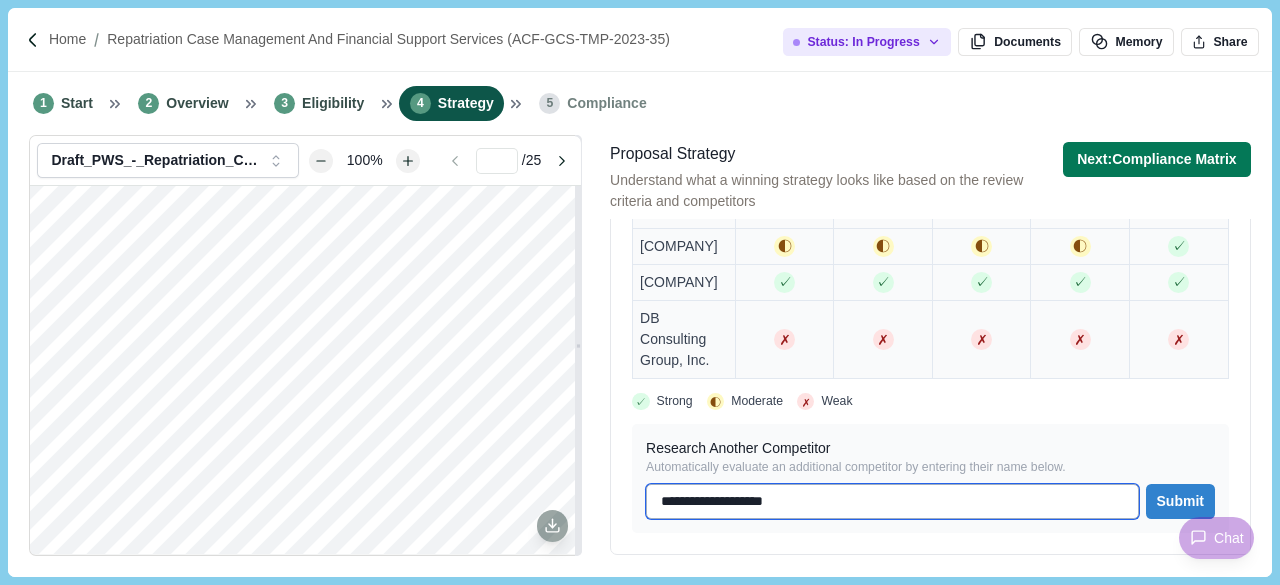 type on "**********" 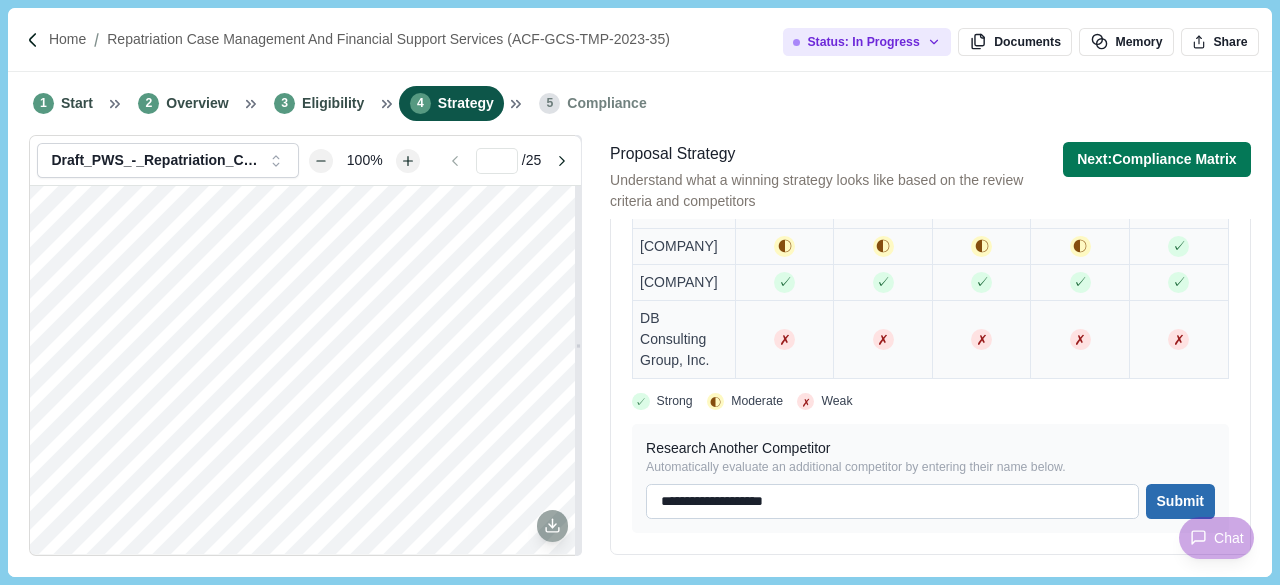click on "Submit" at bounding box center [1180, 501] 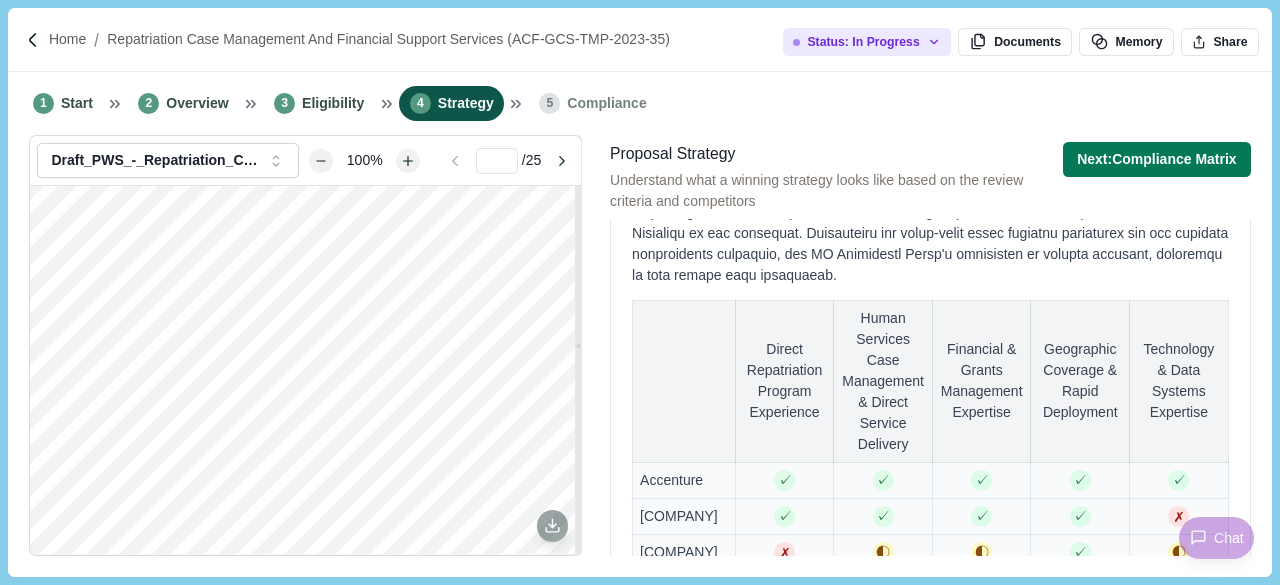 scroll, scrollTop: 2400, scrollLeft: 0, axis: vertical 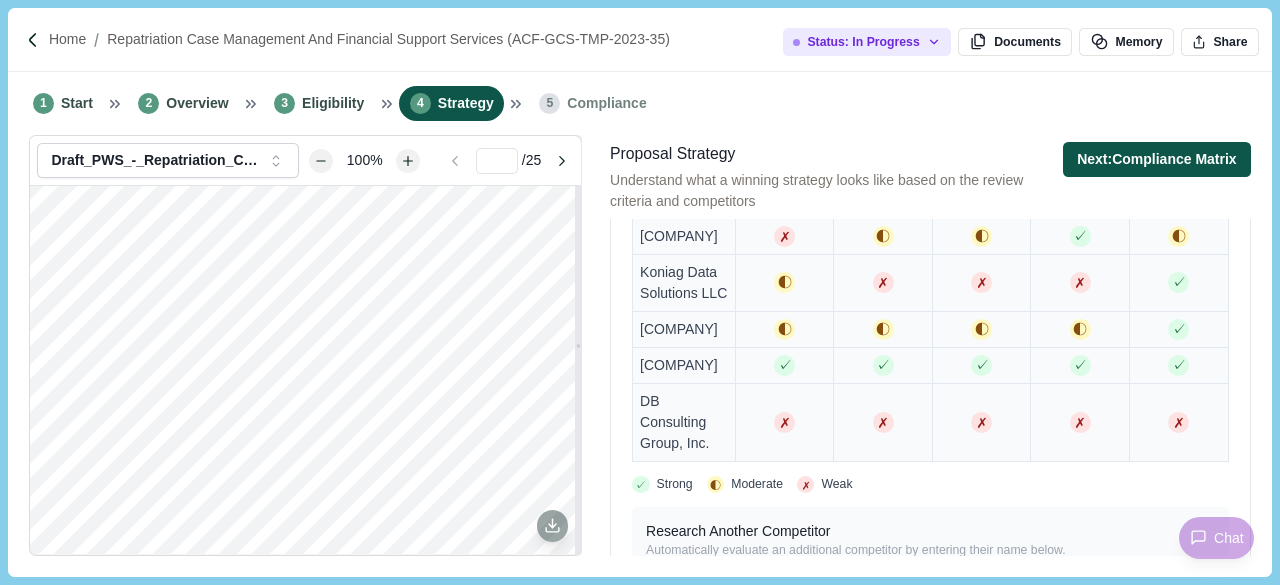 click on "Next:  Compliance Matrix" at bounding box center (1157, 159) 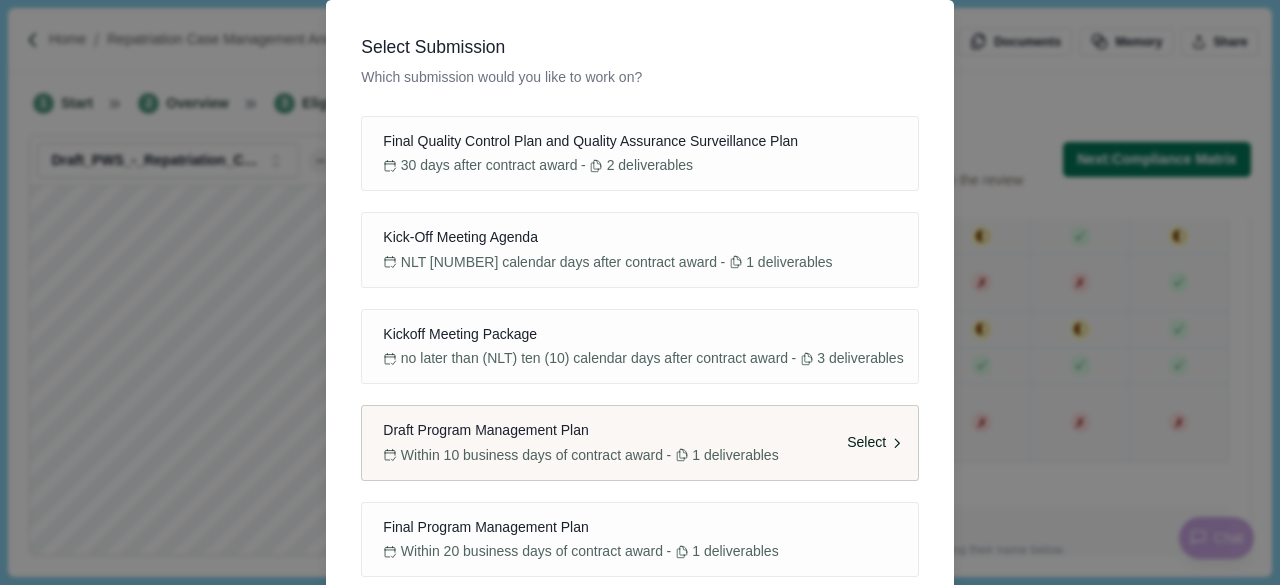 click on "Draft Program Management Plan" at bounding box center [639, 430] 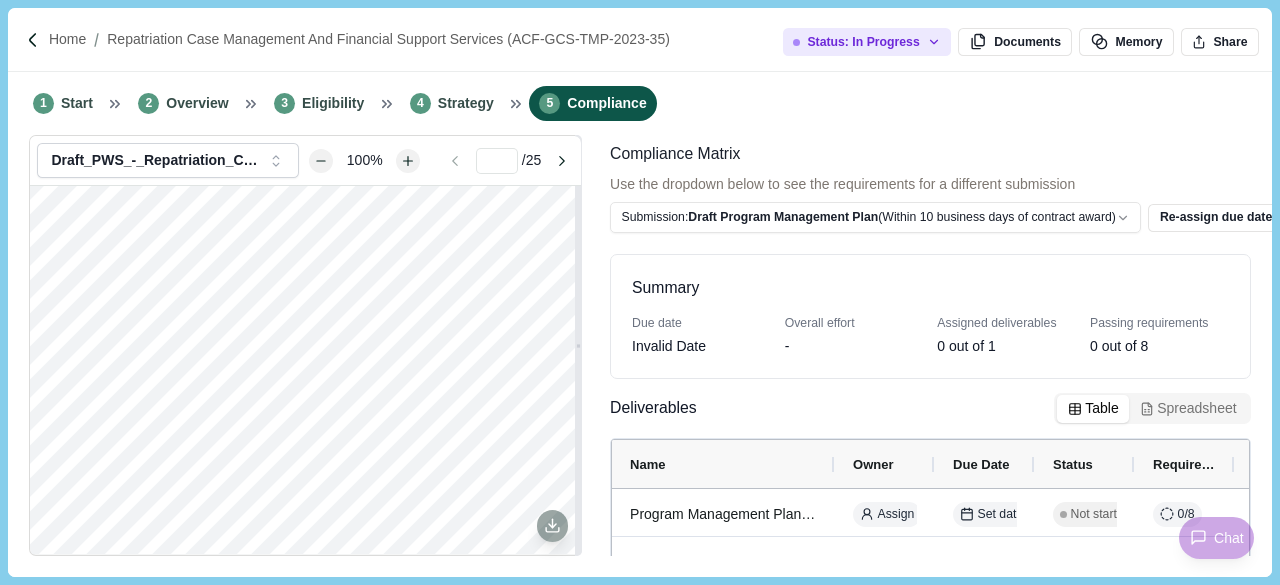 scroll, scrollTop: 98, scrollLeft: 0, axis: vertical 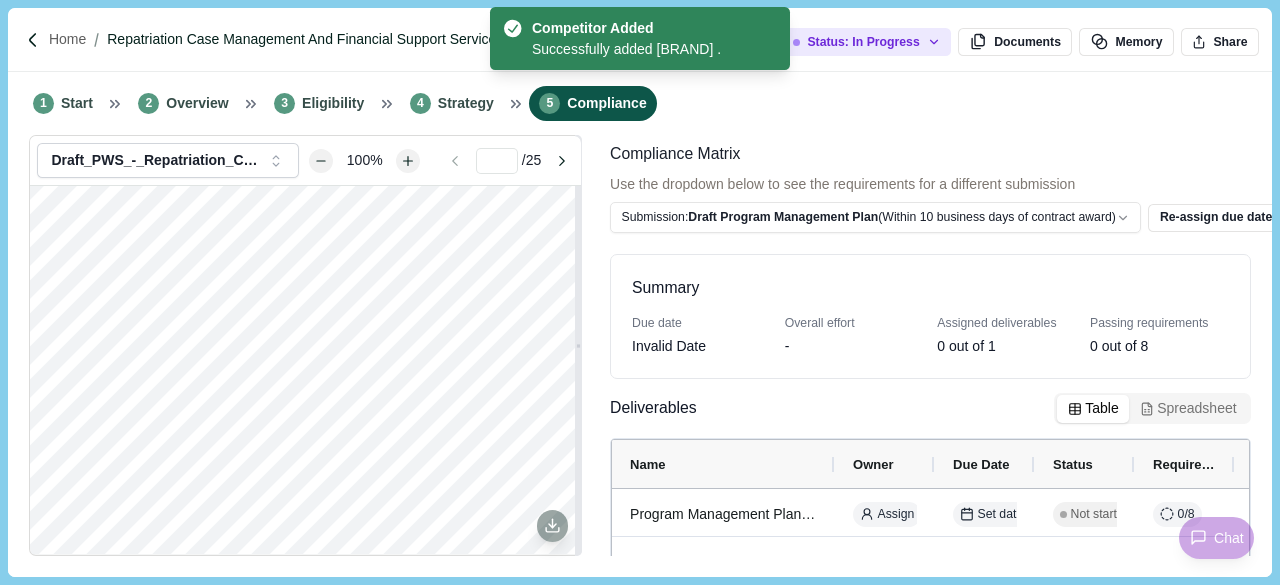 click on "Repatriation Case Management and Financial Support Services (ACF-GCS-TMP-2023-35)" at bounding box center [388, 39] 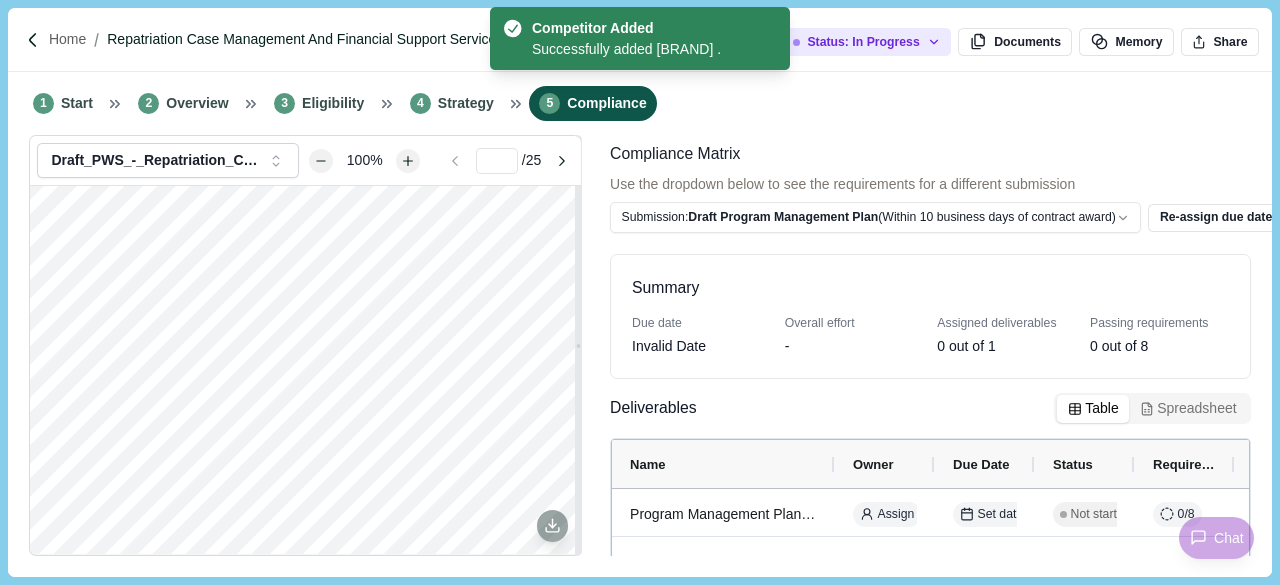click on "Repatriation Case Management and Financial Support Services (ACF-GCS-TMP-2023-35)" at bounding box center [388, 39] 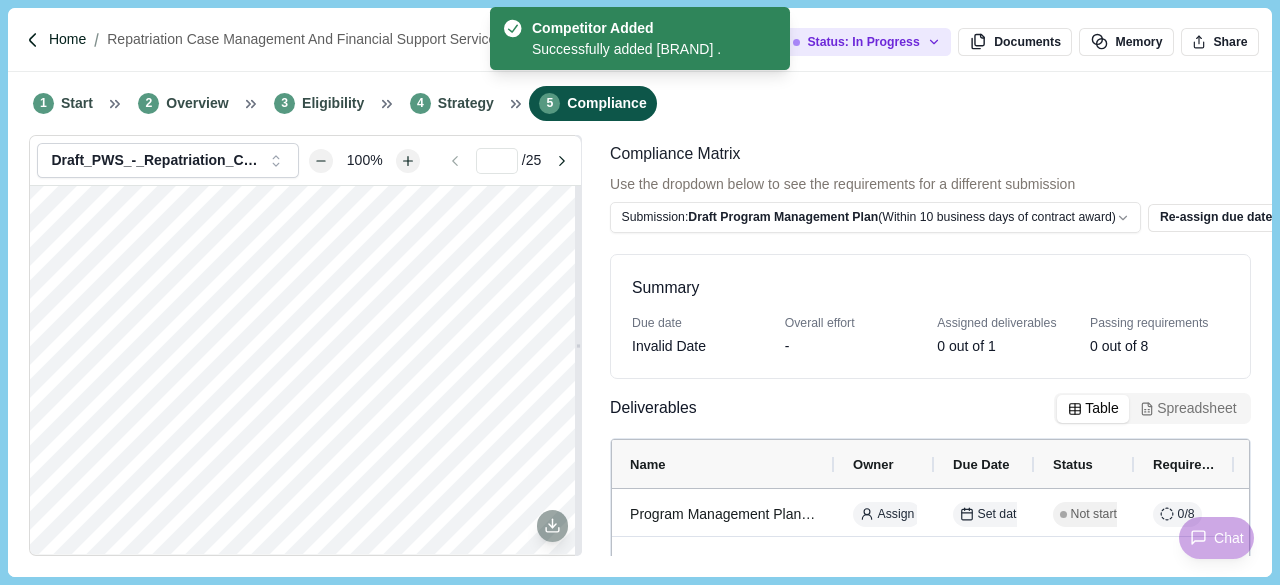 click on "Home" at bounding box center (67, 39) 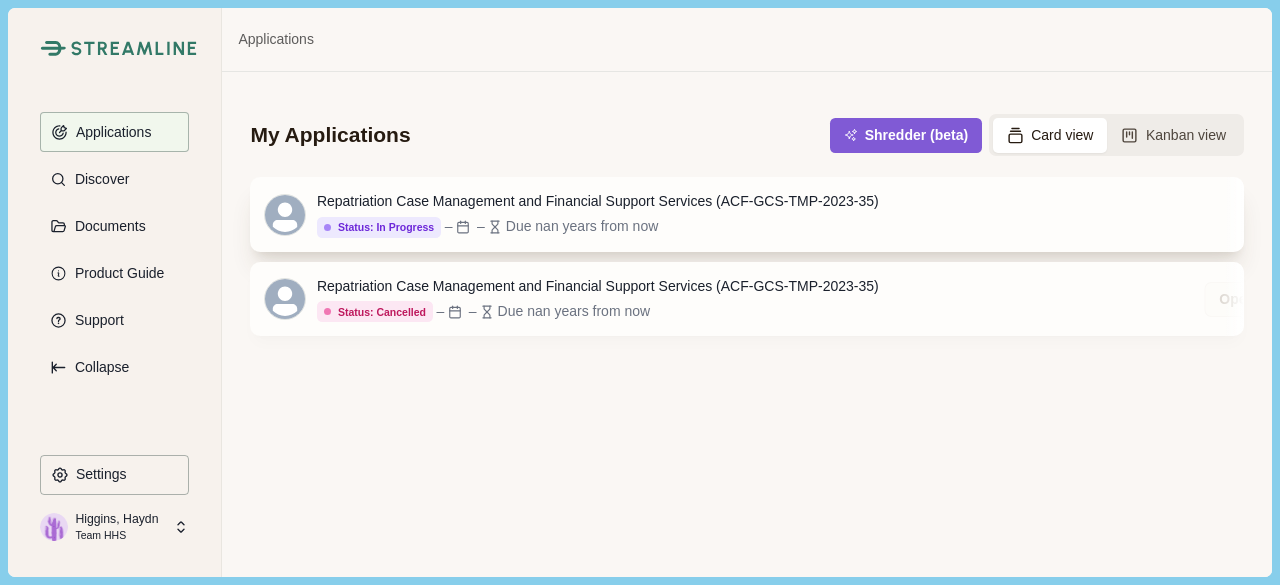 click on "Repatriation Case Management and Financial Support Services (ACF-GCS-TMP-2023-35)" at bounding box center [598, 201] 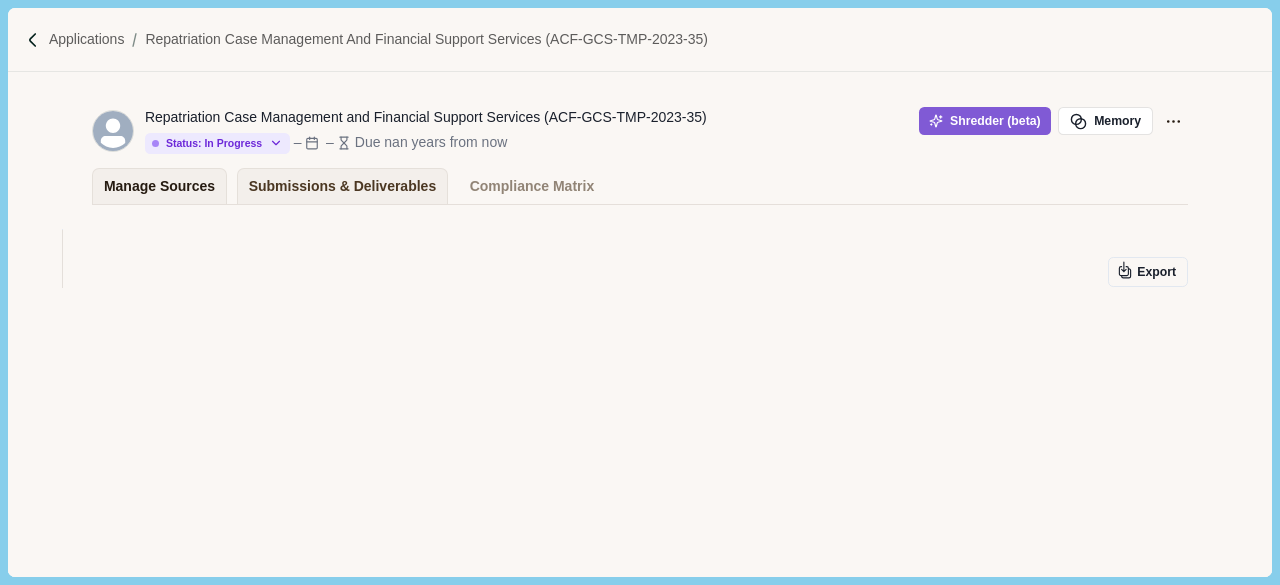 click on "Manage Sources" at bounding box center [159, 186] 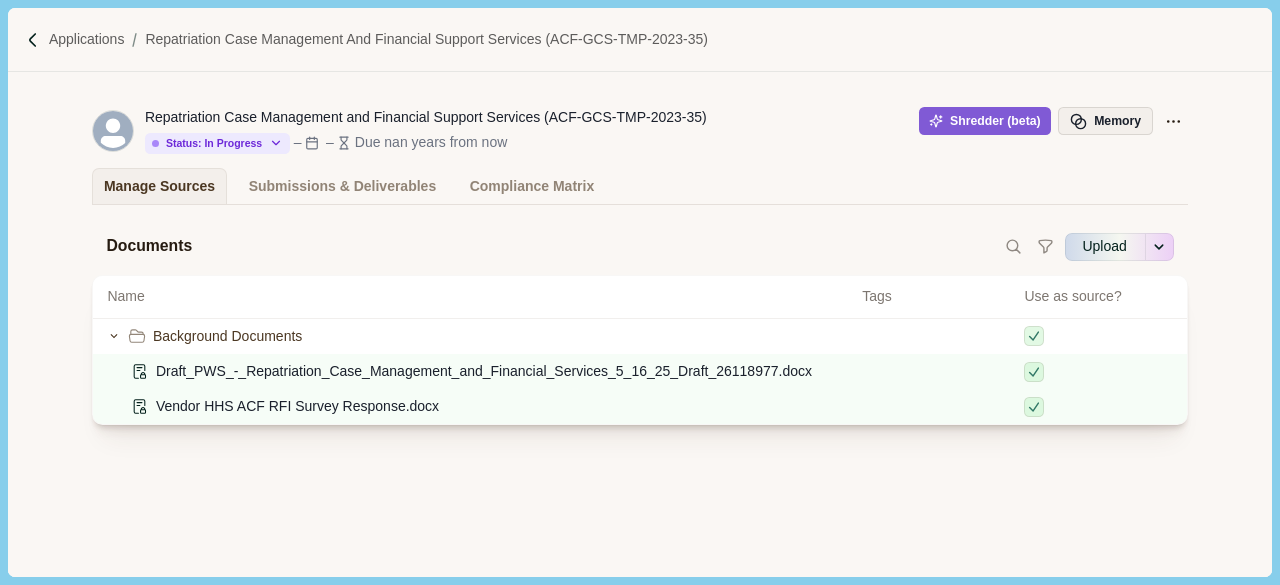 click on "Memory" at bounding box center [1105, 121] 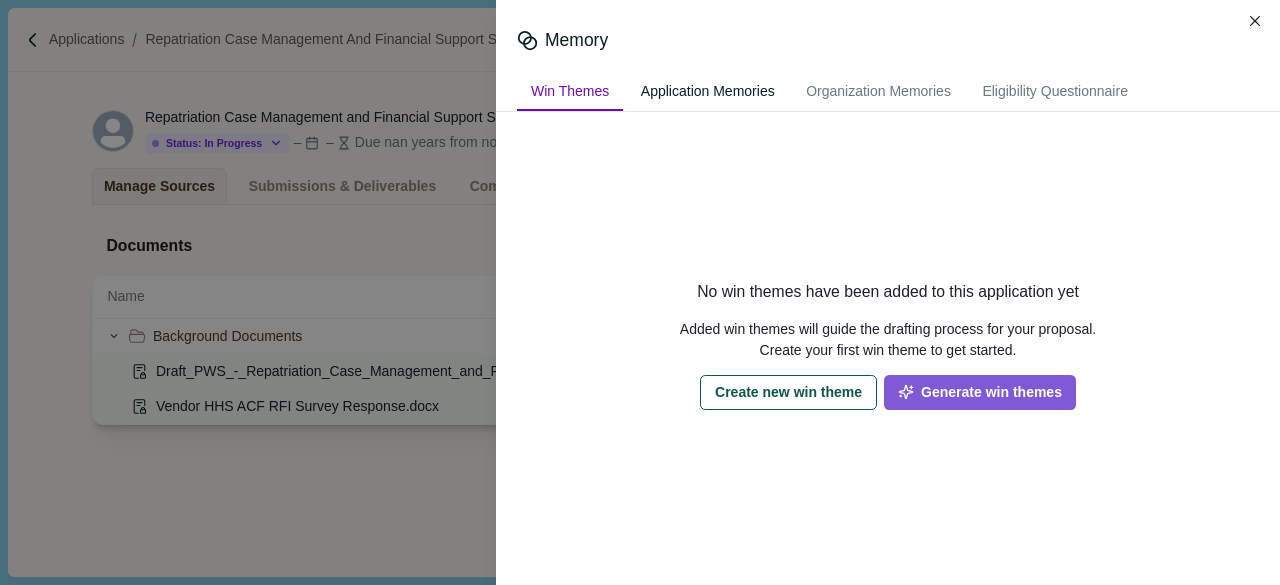 click on "Application Memories" at bounding box center [708, 92] 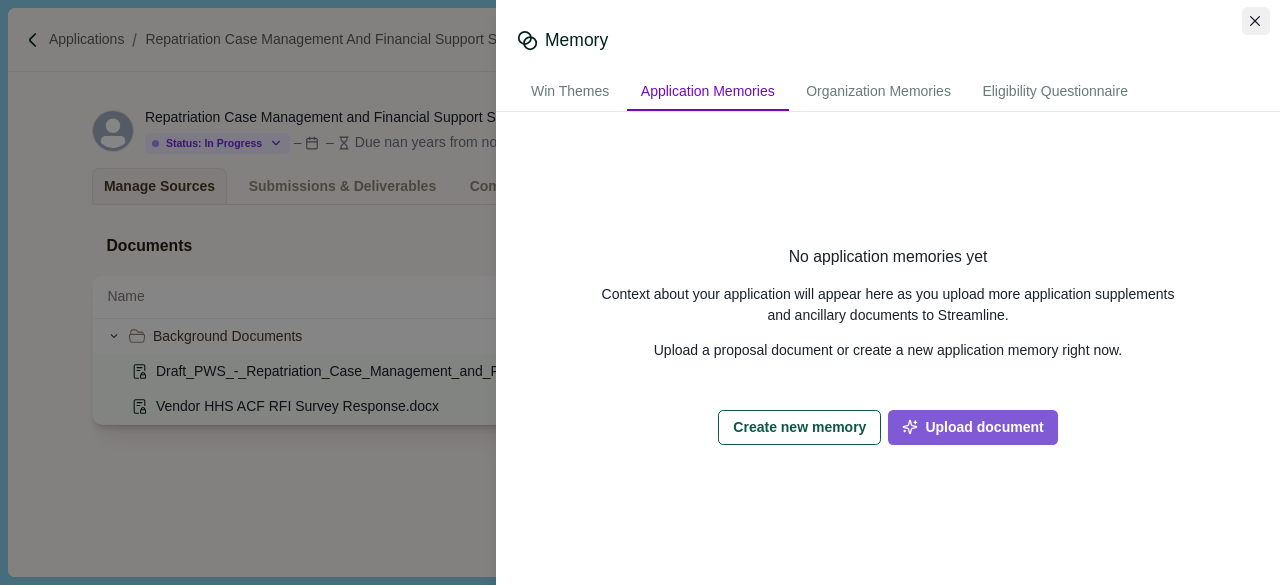 click at bounding box center [1256, 21] 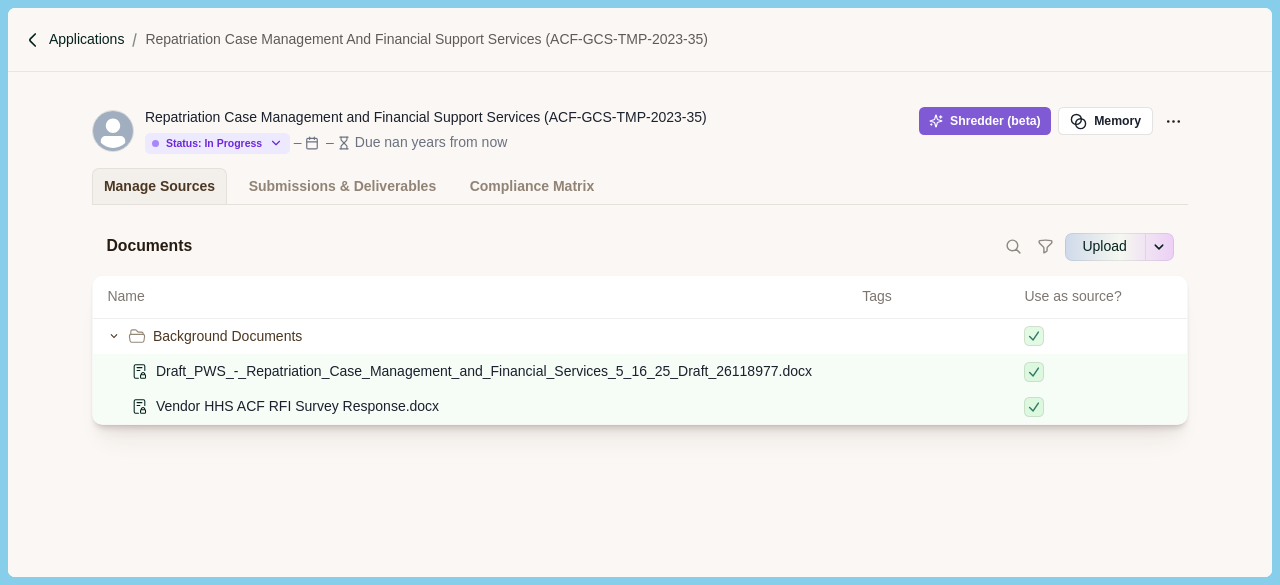 click on "Applications" at bounding box center [87, 39] 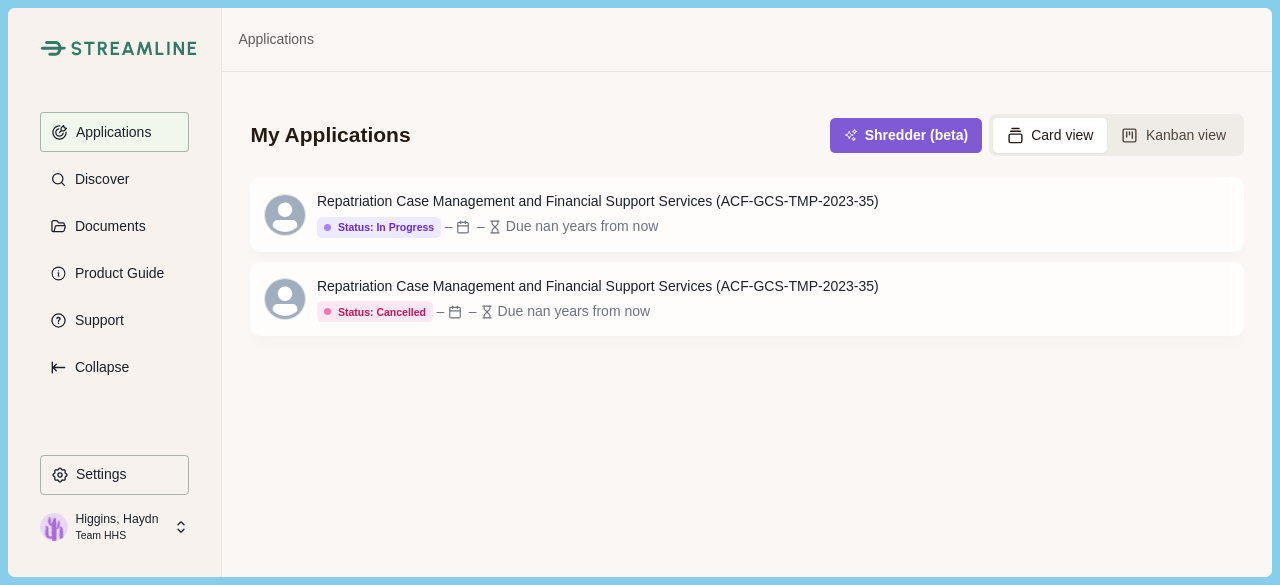 click on "Higgins, Haydn" at bounding box center [116, 519] 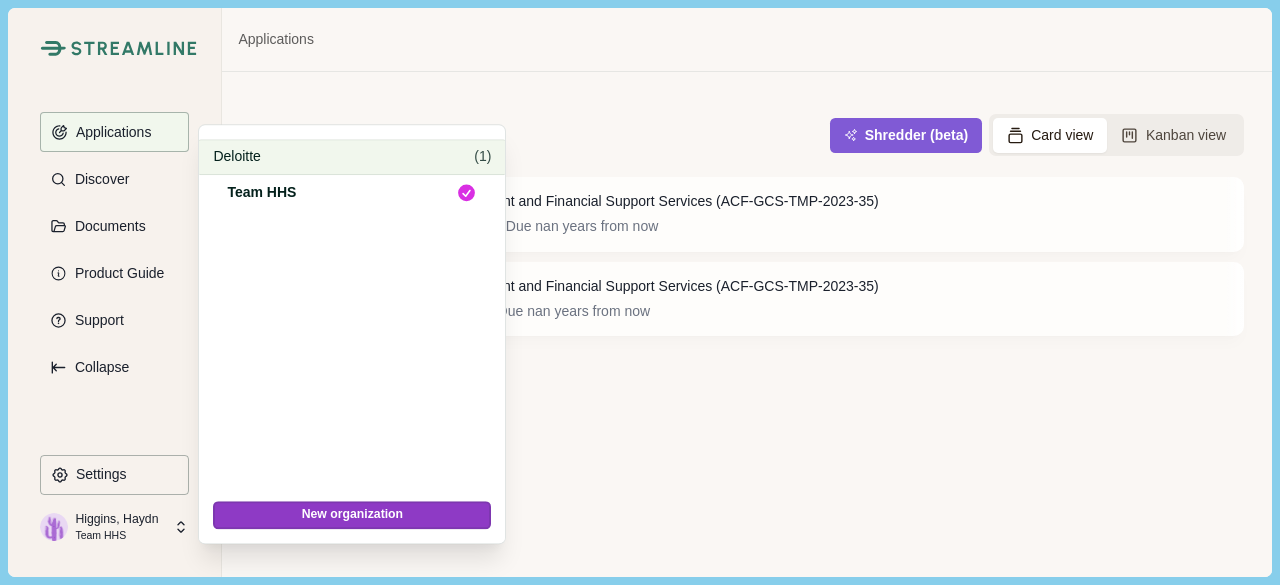 click on "Deloitte" at bounding box center [340, 156] 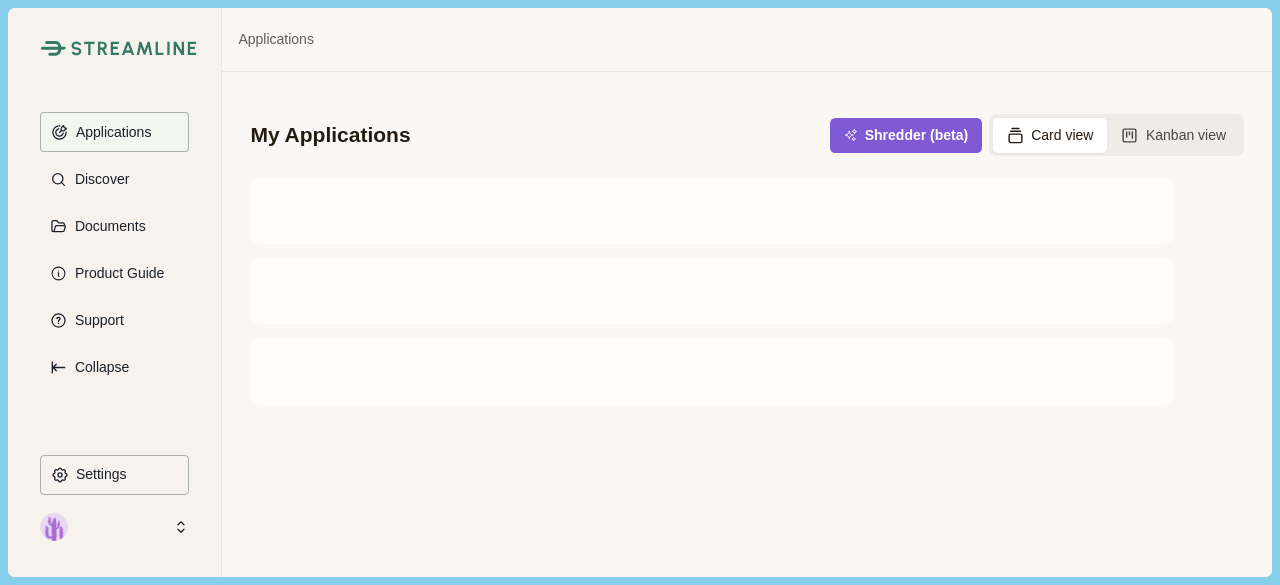 scroll, scrollTop: 0, scrollLeft: 0, axis: both 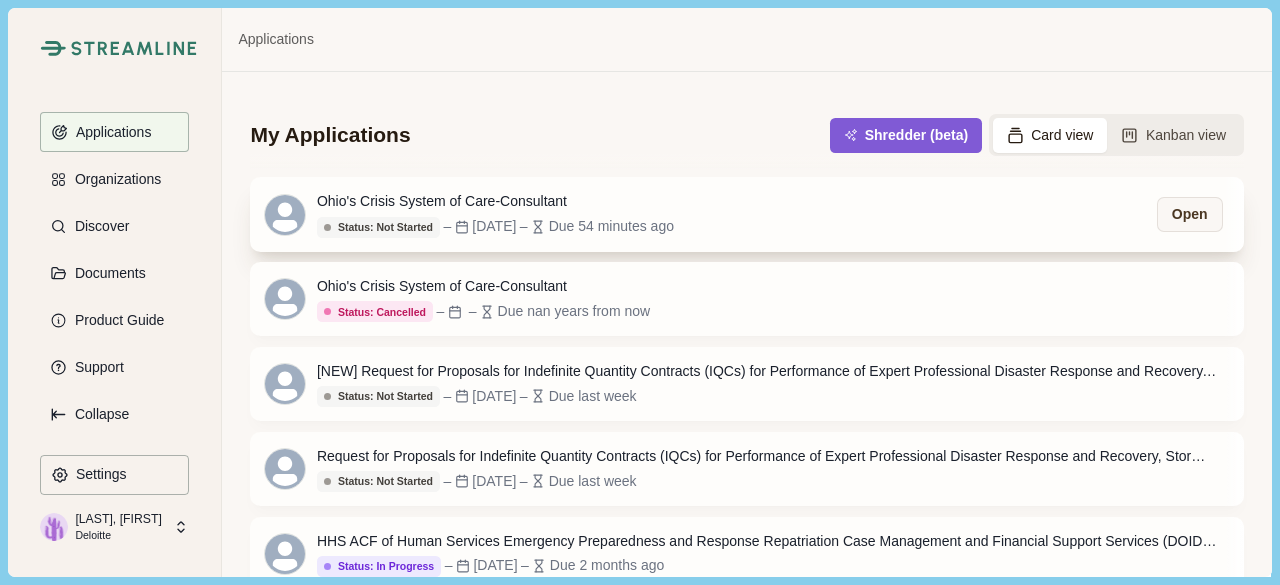 click on "Ohio's Crisis System of Care-Consultant Status: Not Started Status: Not Started Status: Go/No Go Status: In Progress Status: In Review Status: Submitted Status: Awarded Status: Rejected Status: Cancelled – Aug 7, 2025 – Due 54 minutes ago" at bounding box center [495, 214] 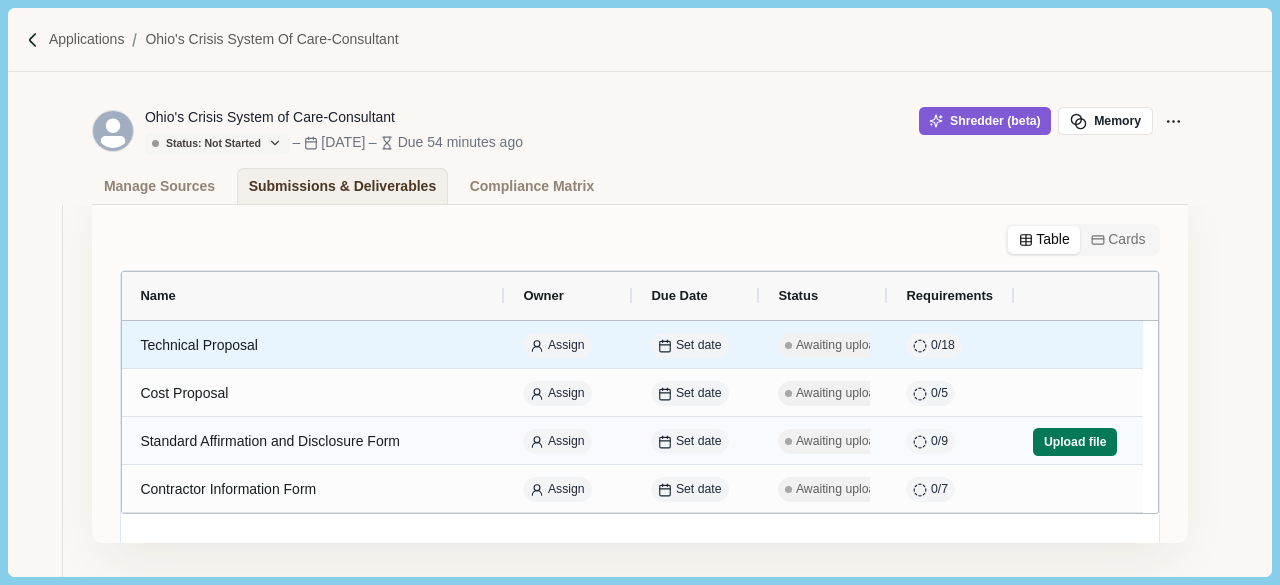 scroll, scrollTop: 62, scrollLeft: 0, axis: vertical 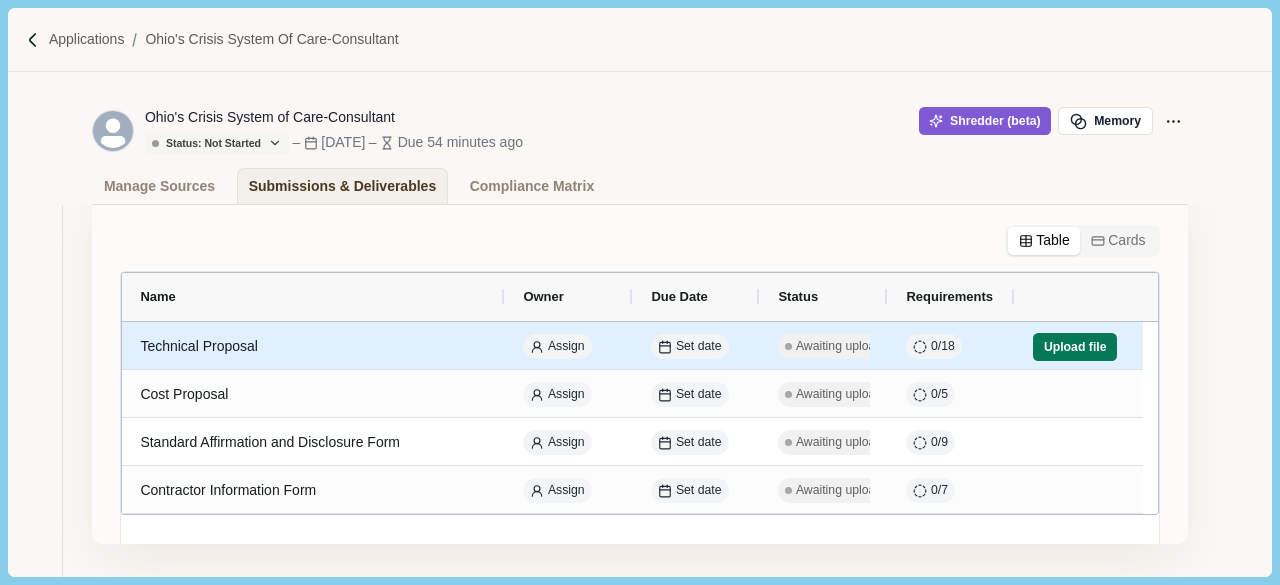 click on "Technical Proposal" at bounding box center (313, 346) 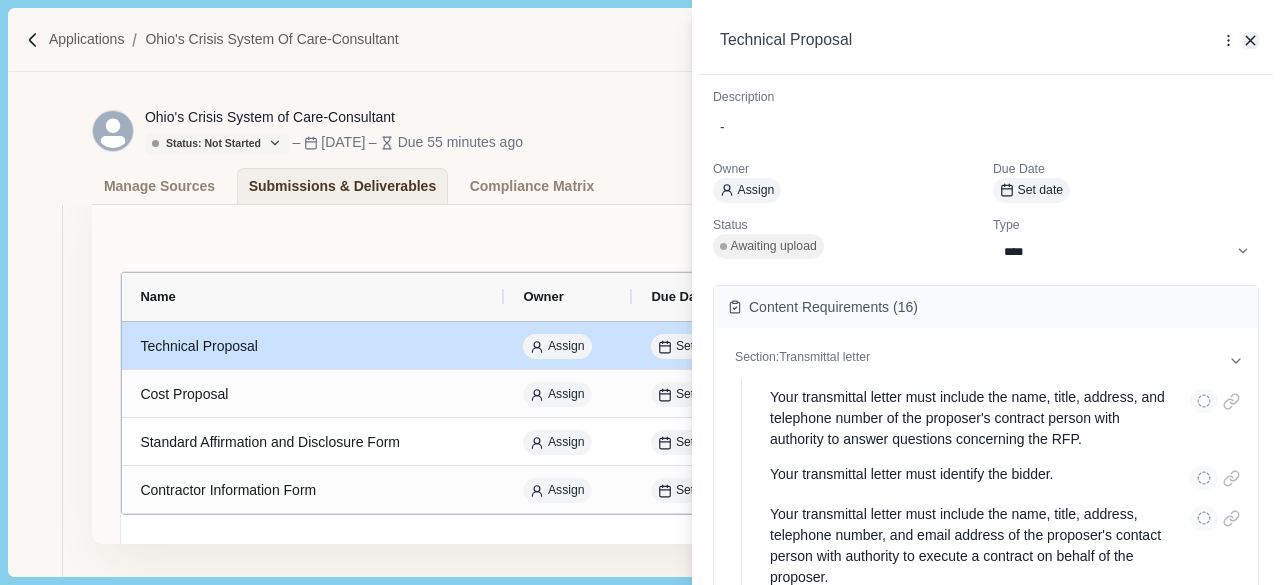 click 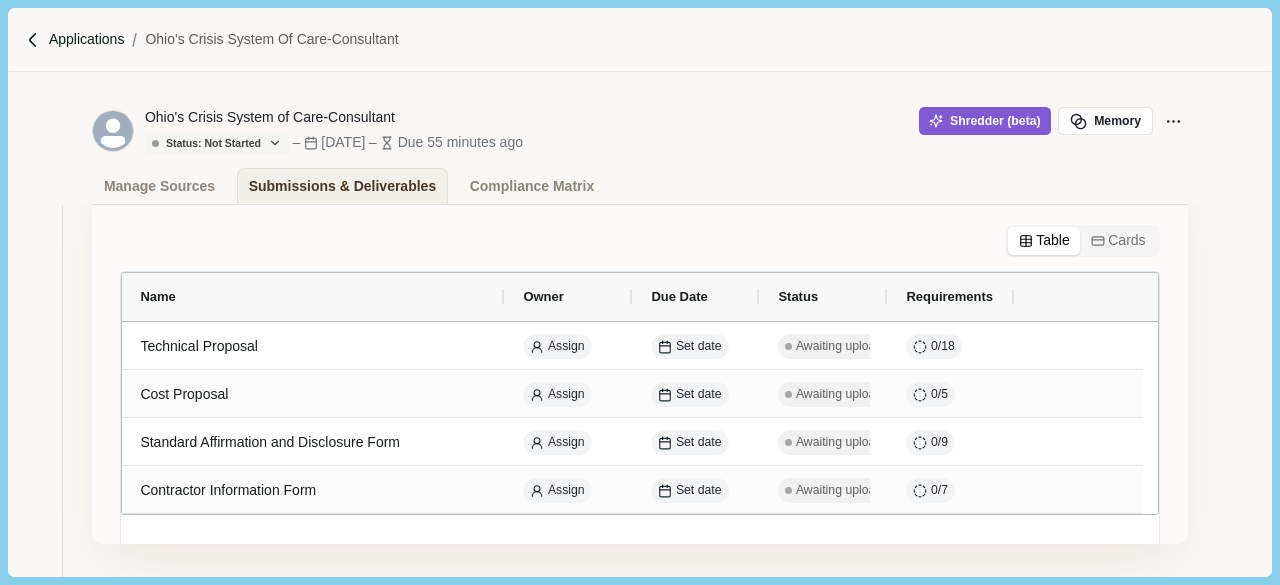 click on "Applications" at bounding box center [87, 39] 